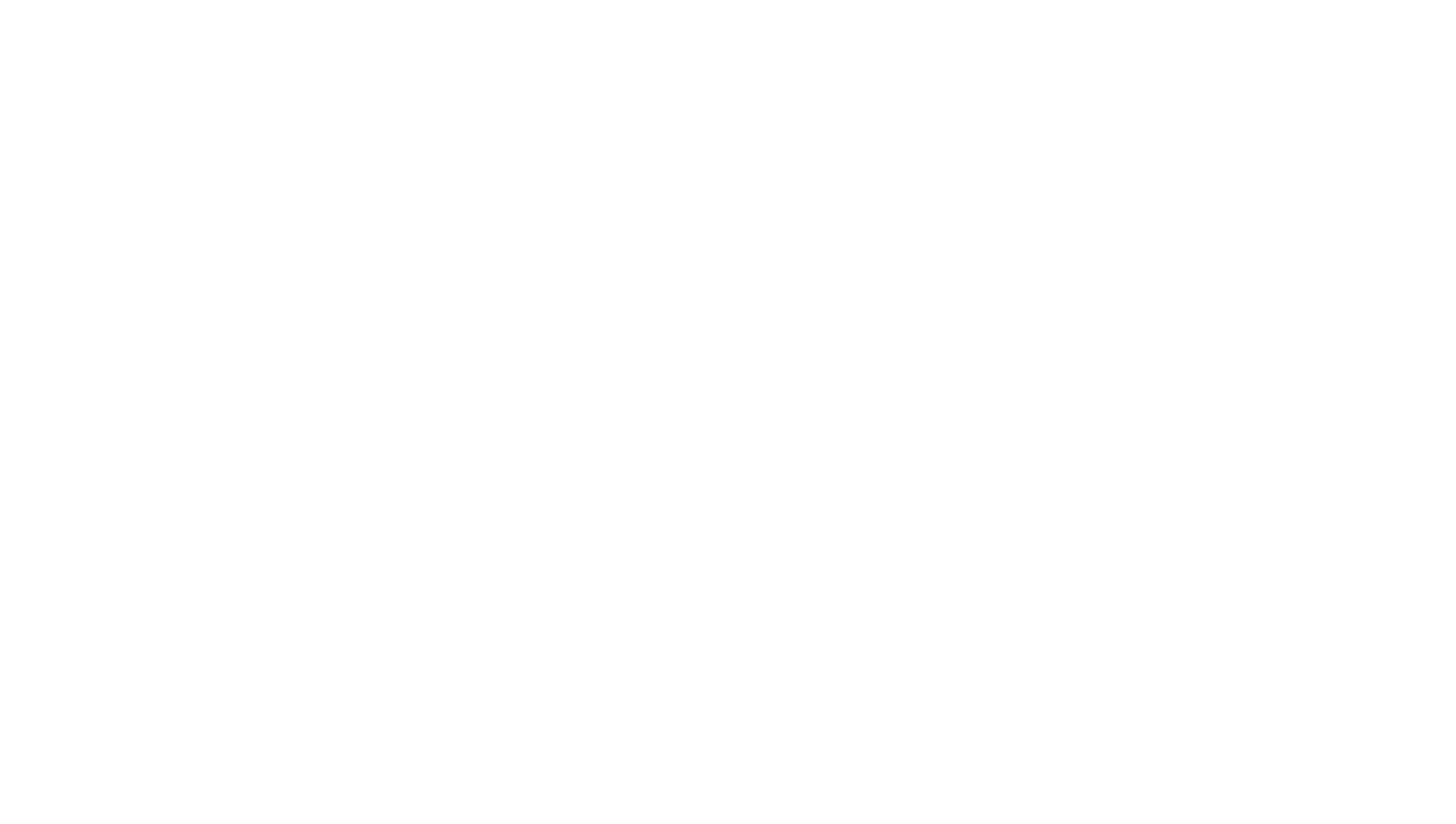 scroll, scrollTop: 0, scrollLeft: 0, axis: both 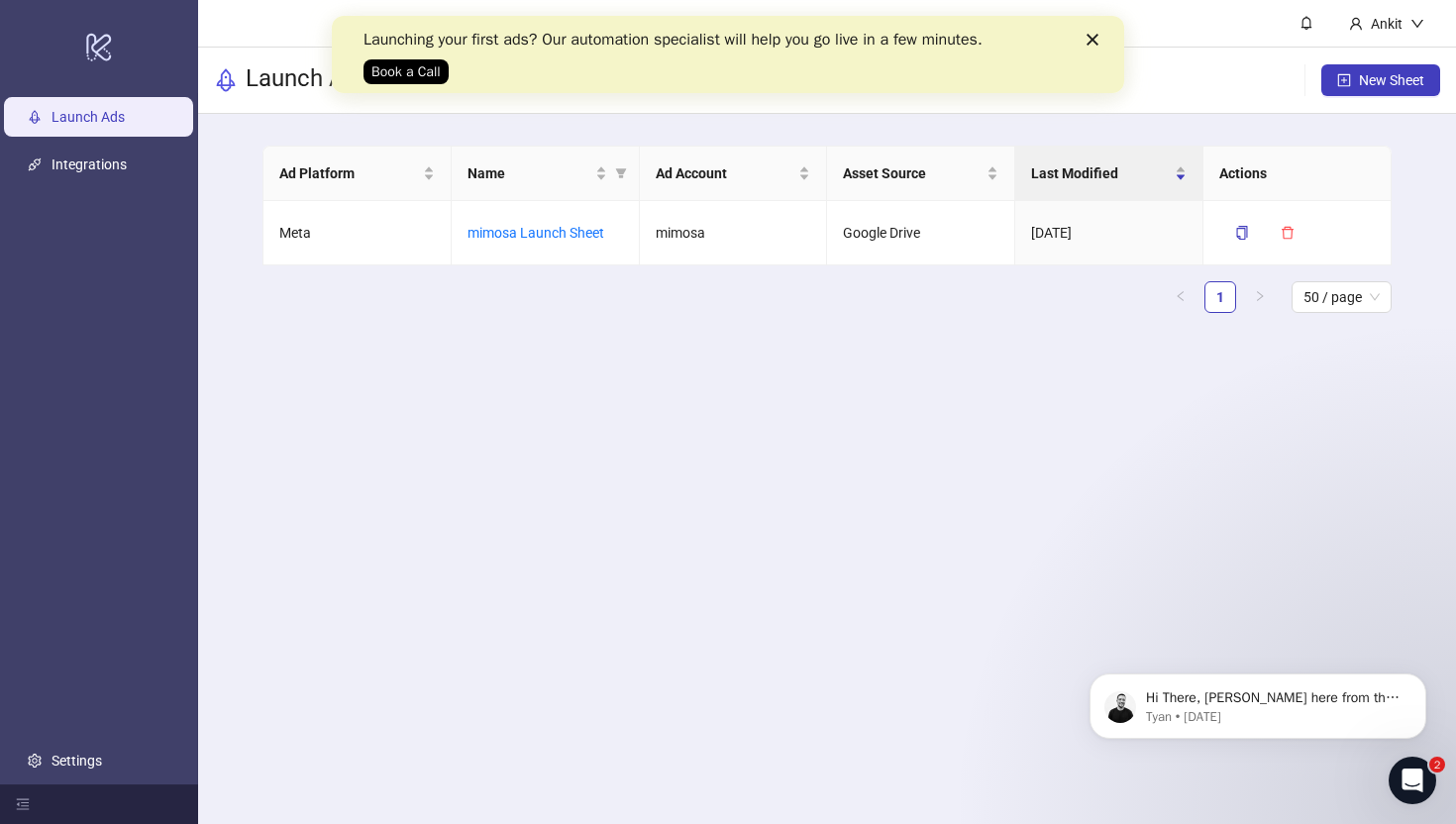 click 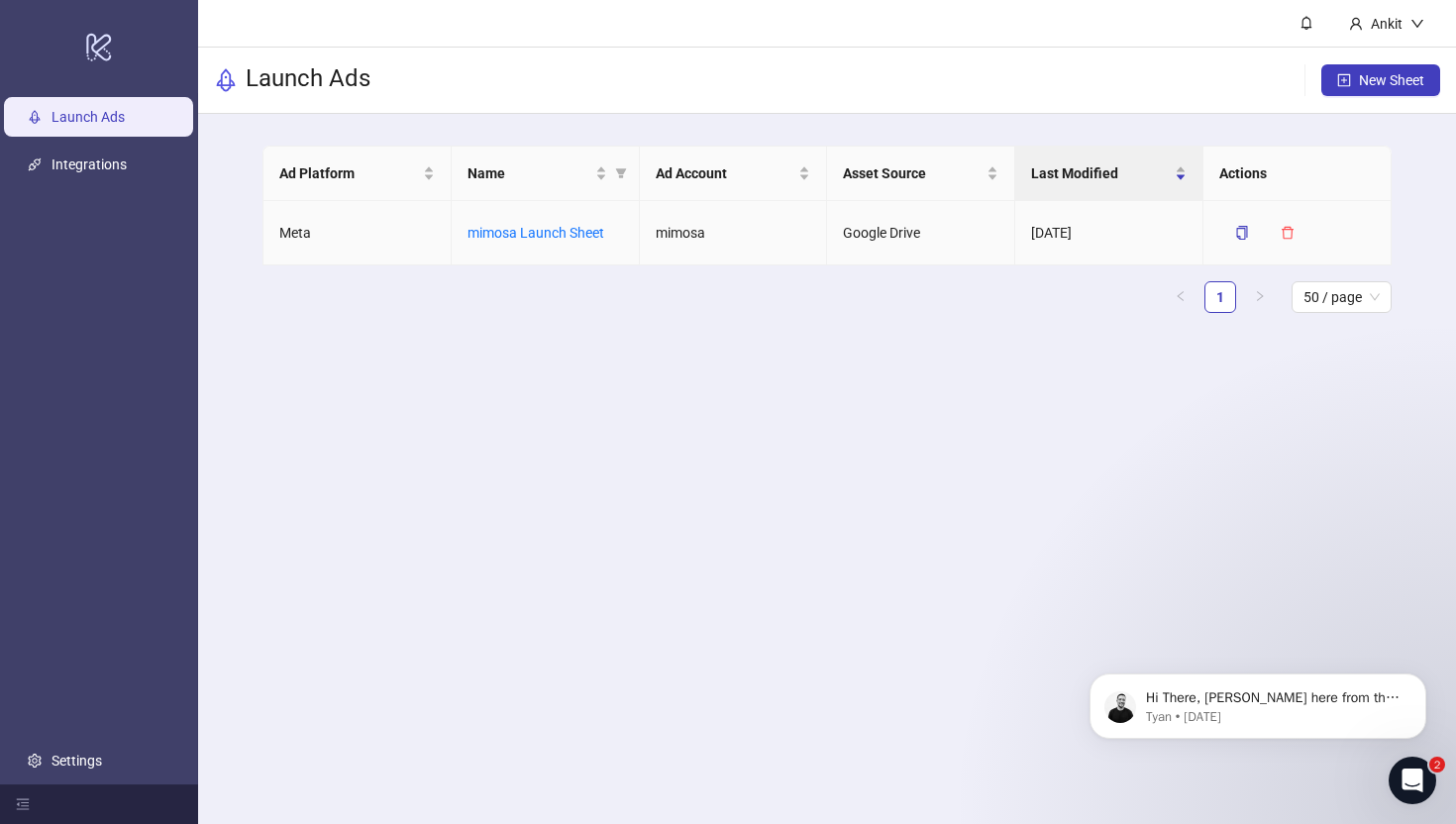click on "mimosa" at bounding box center (734, 233) 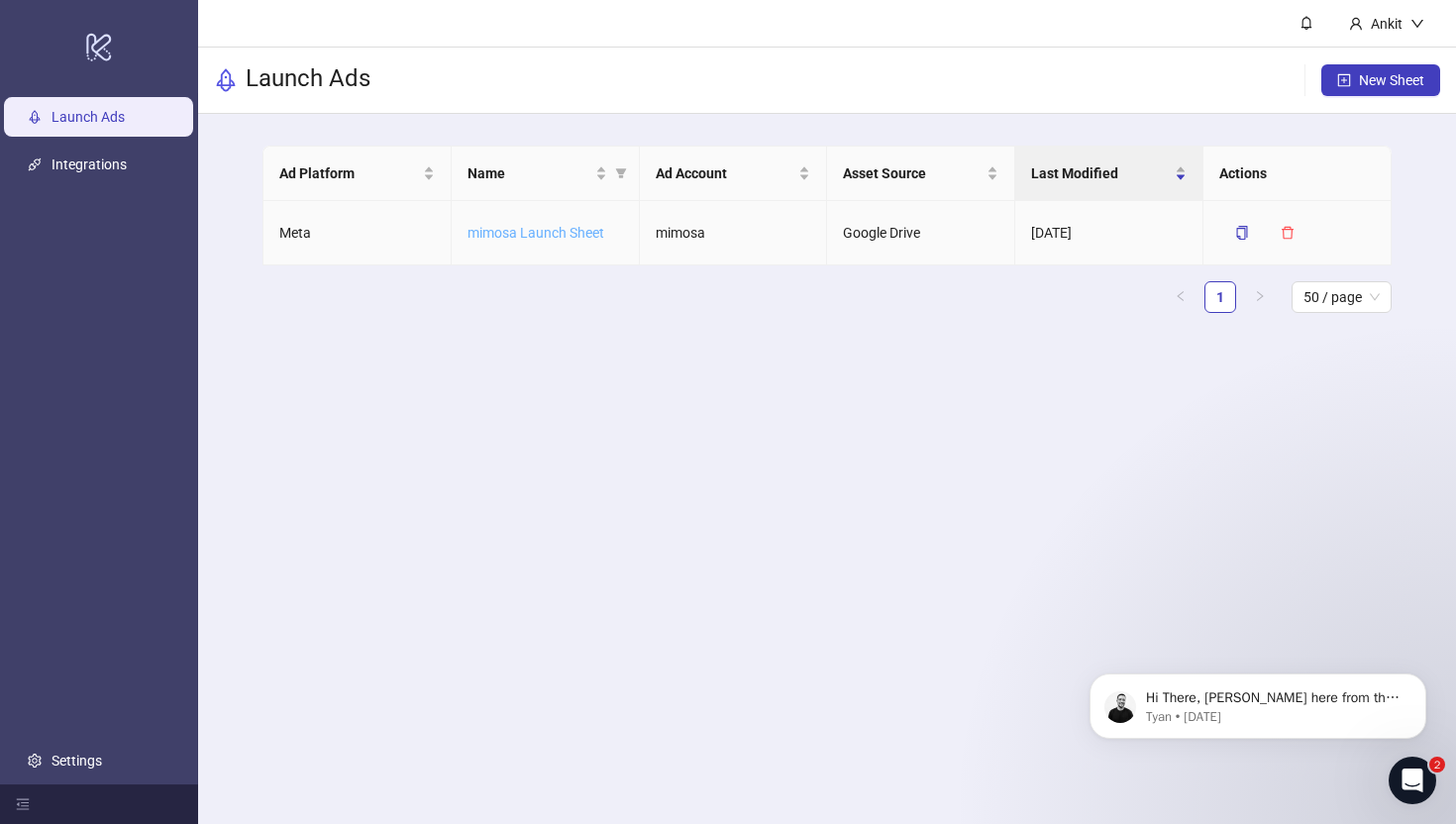 click on "mimosa Launch Sheet" at bounding box center [536, 233] 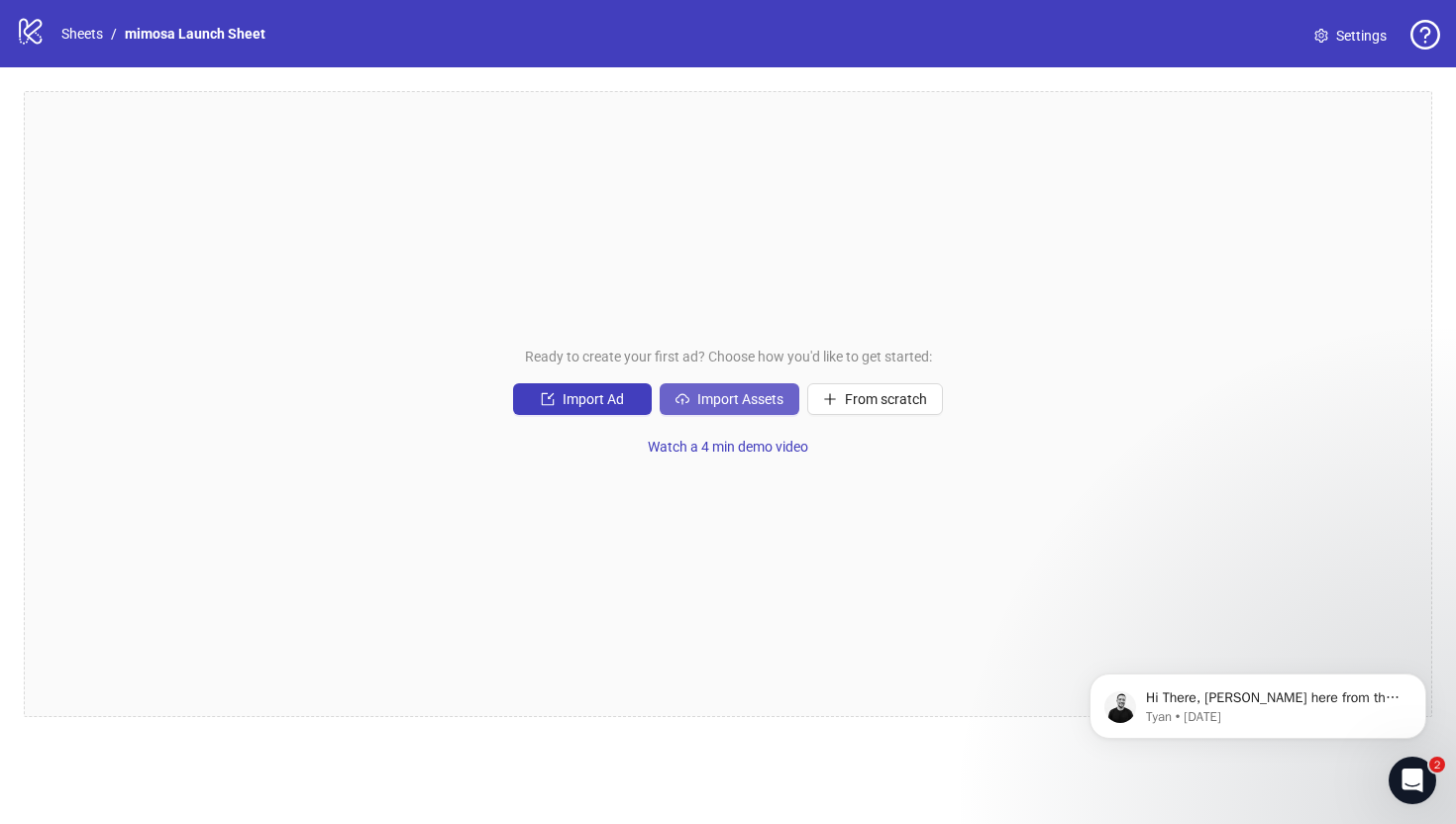 click on "Import Assets" at bounding box center [729, 399] 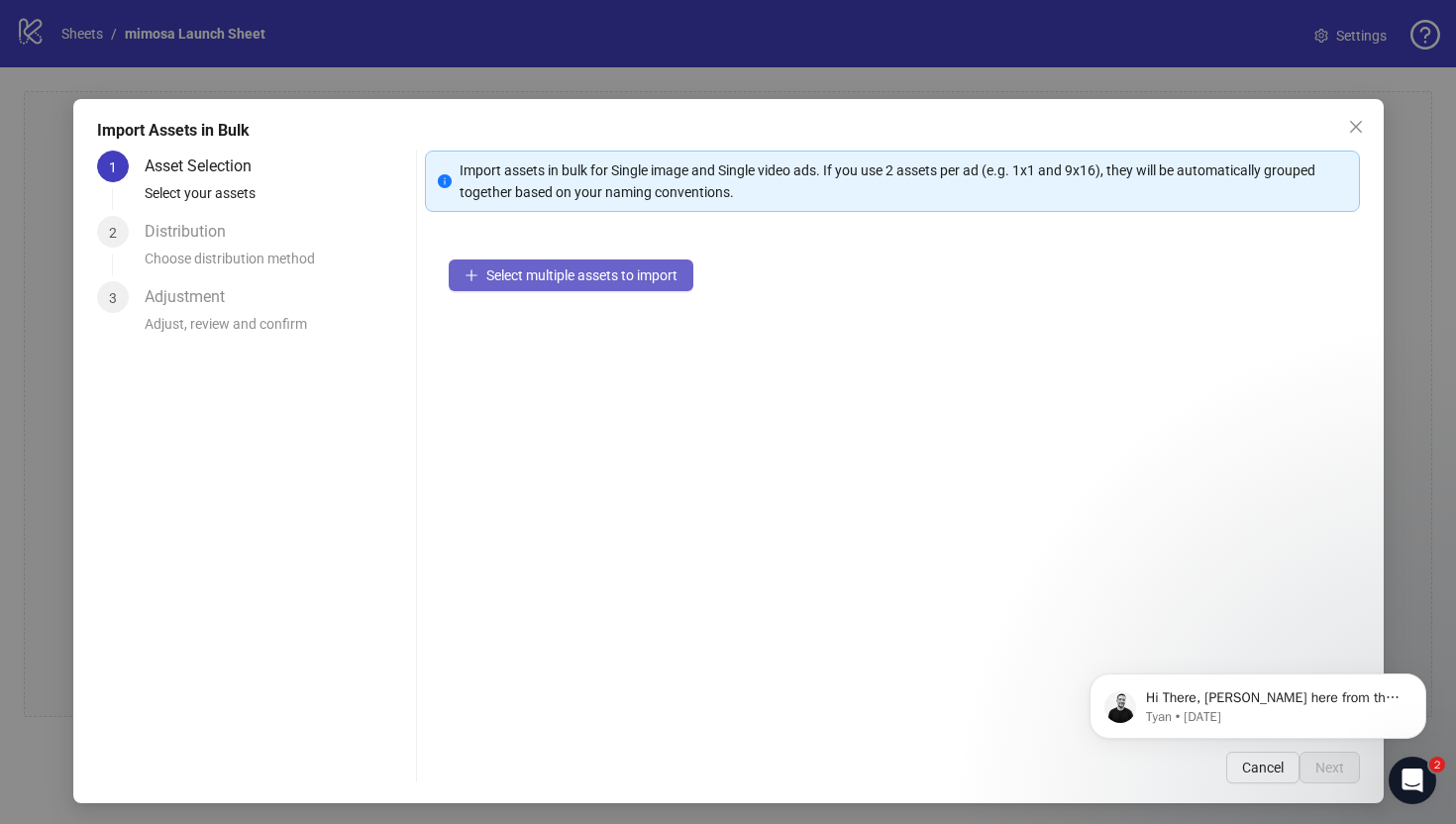 click on "Select multiple assets to import" at bounding box center (581, 275) 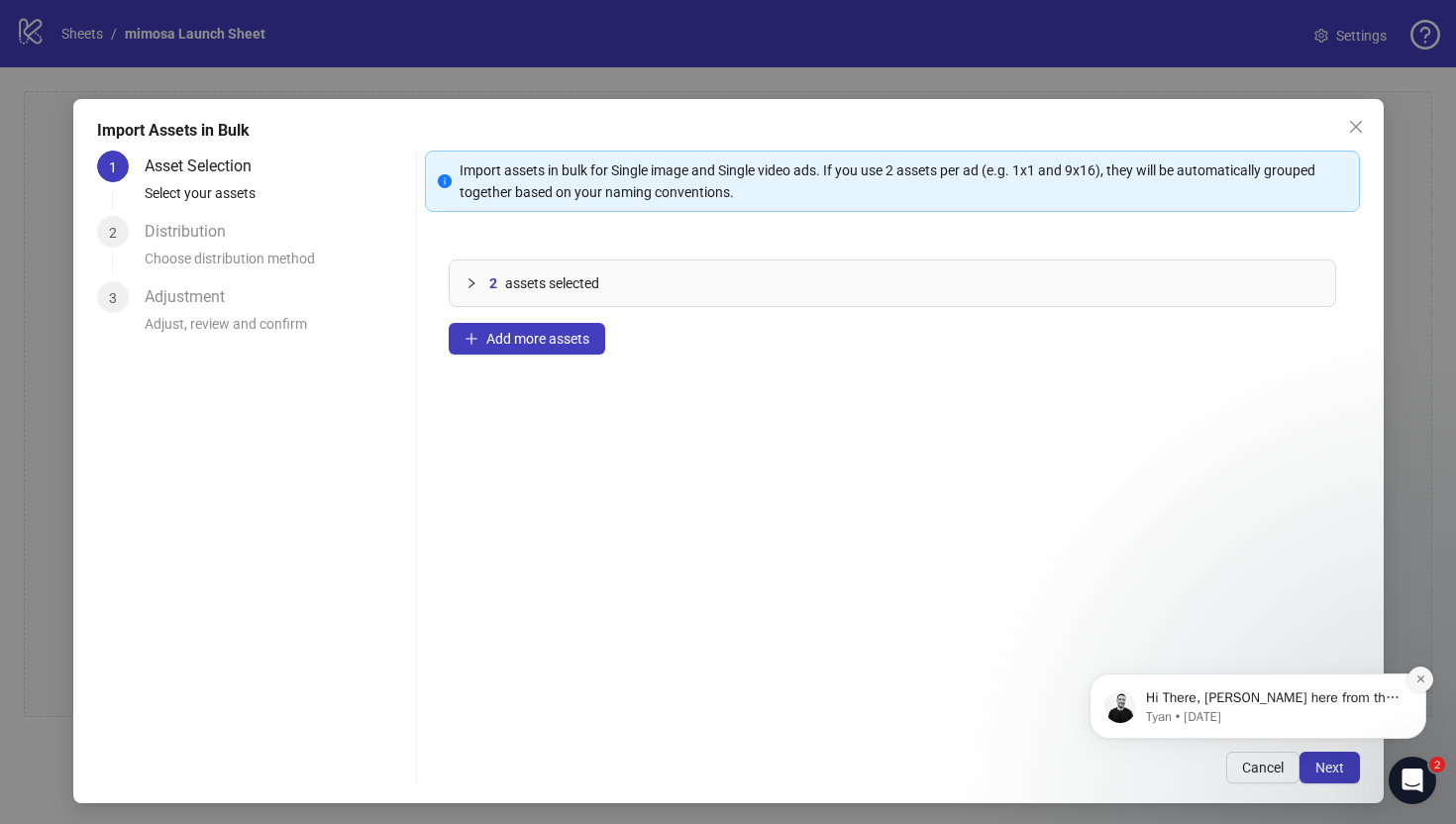 click 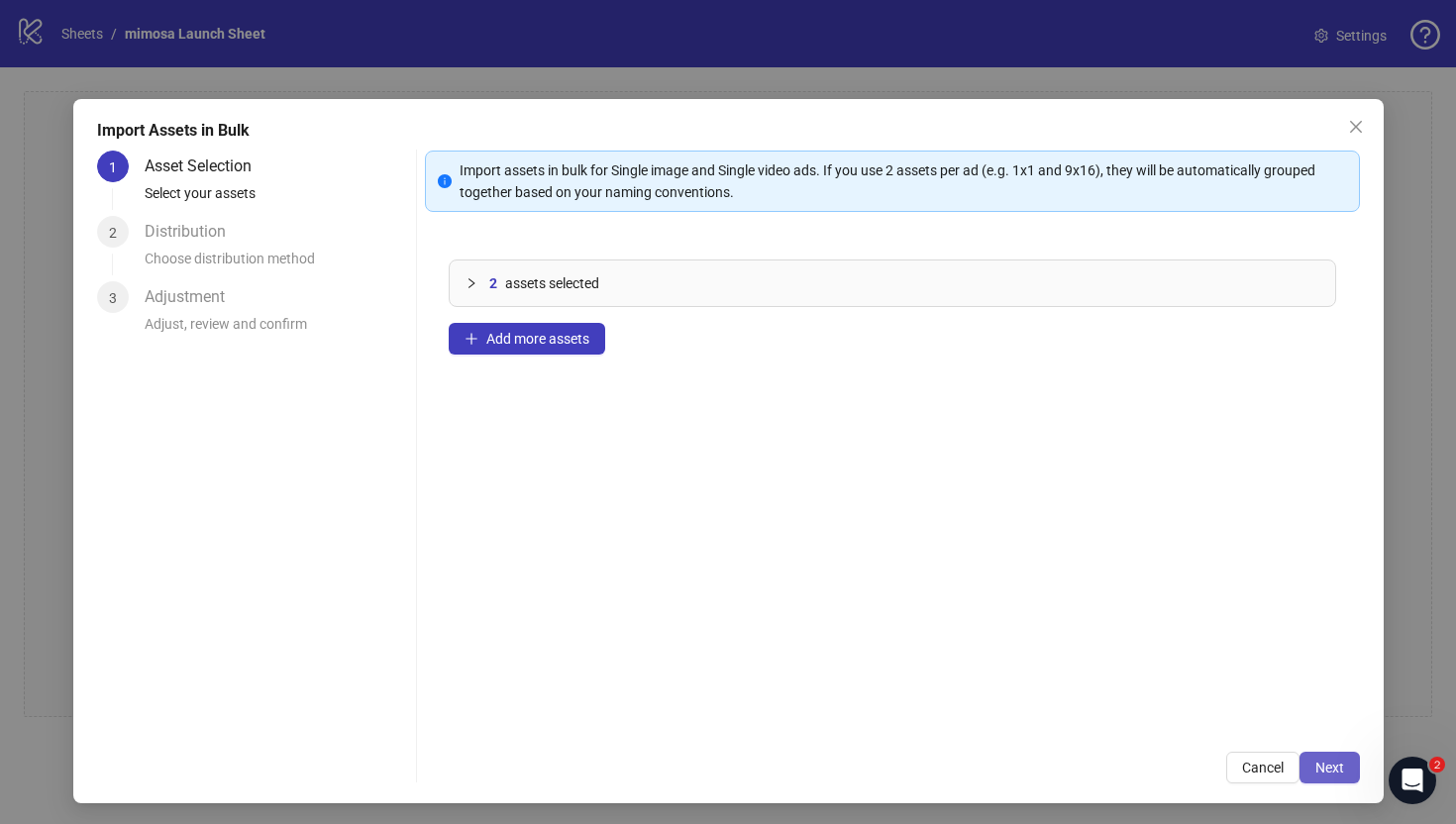 click on "Next" at bounding box center (1329, 768) 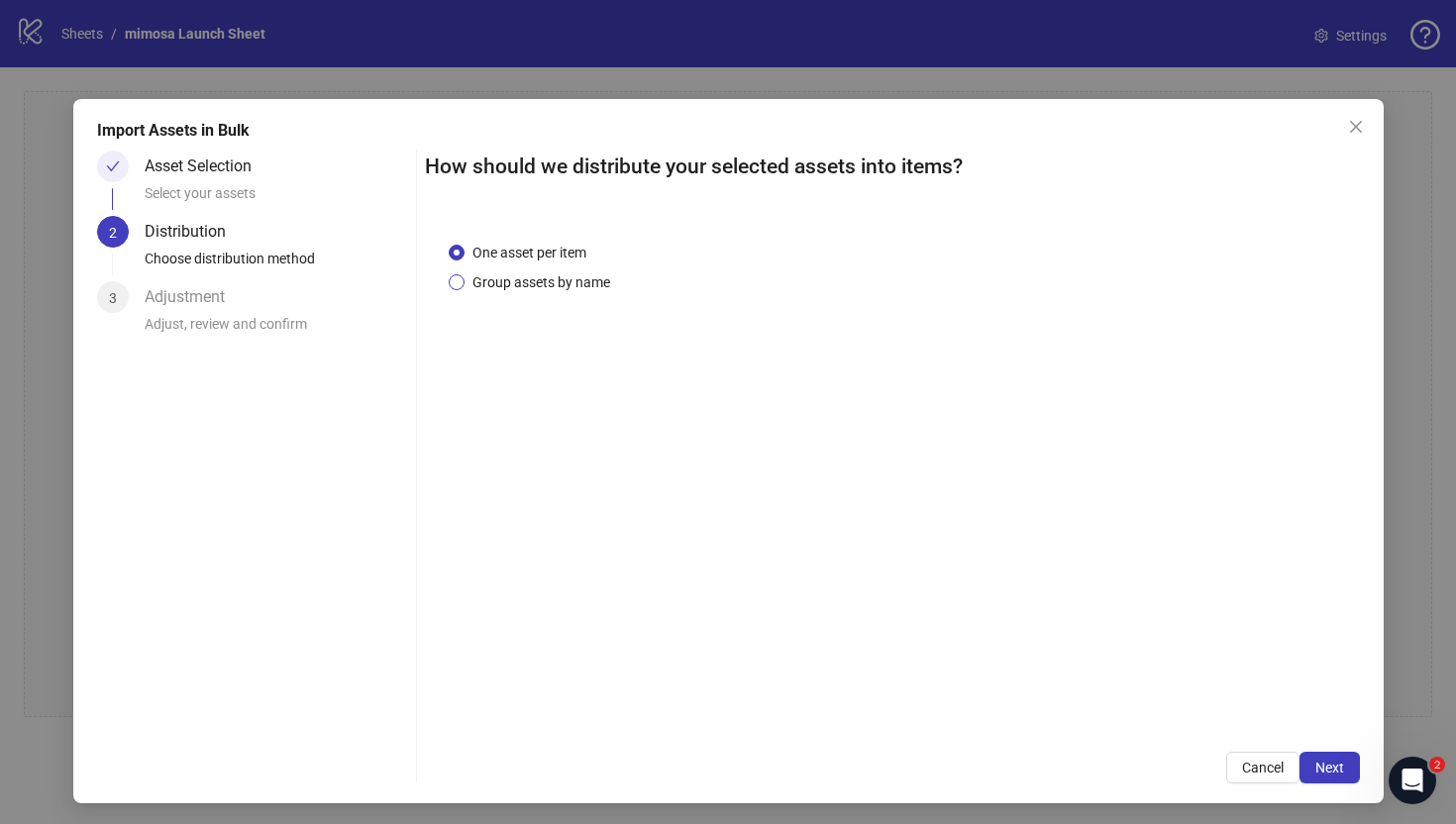 click on "Group assets by name" at bounding box center (541, 282) 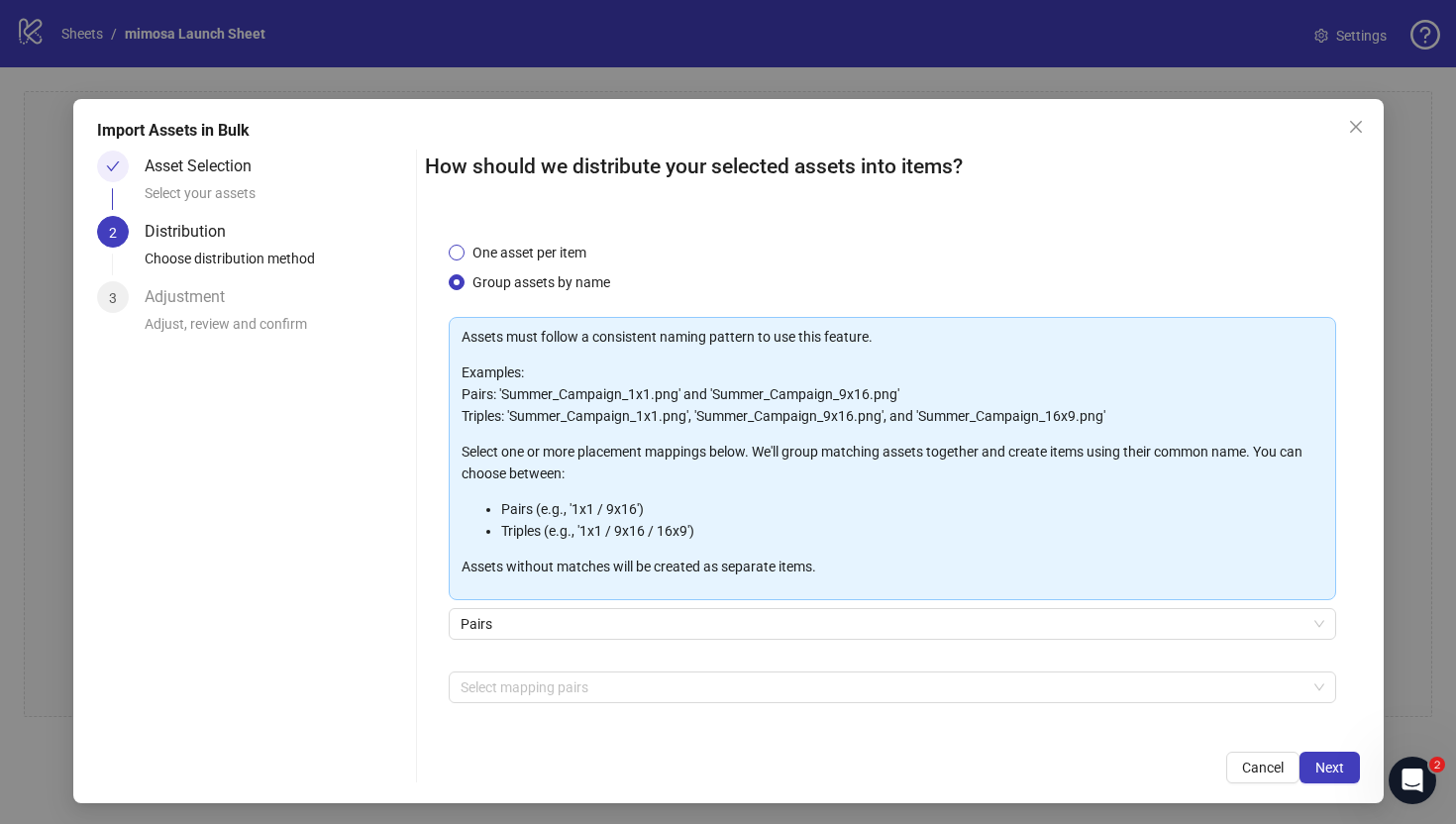 click on "One asset per item" at bounding box center (529, 253) 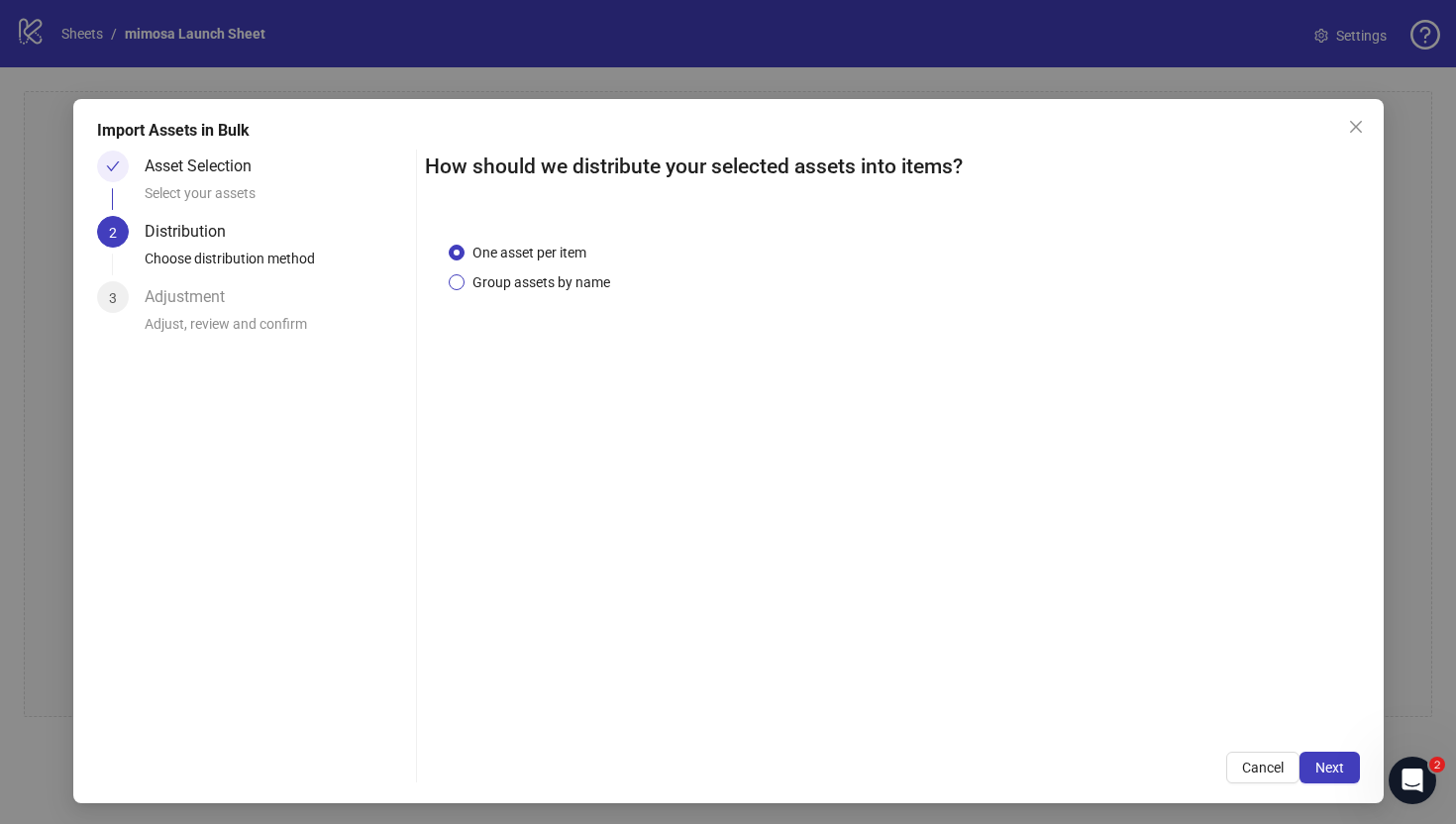 click on "Group assets by name" at bounding box center (541, 282) 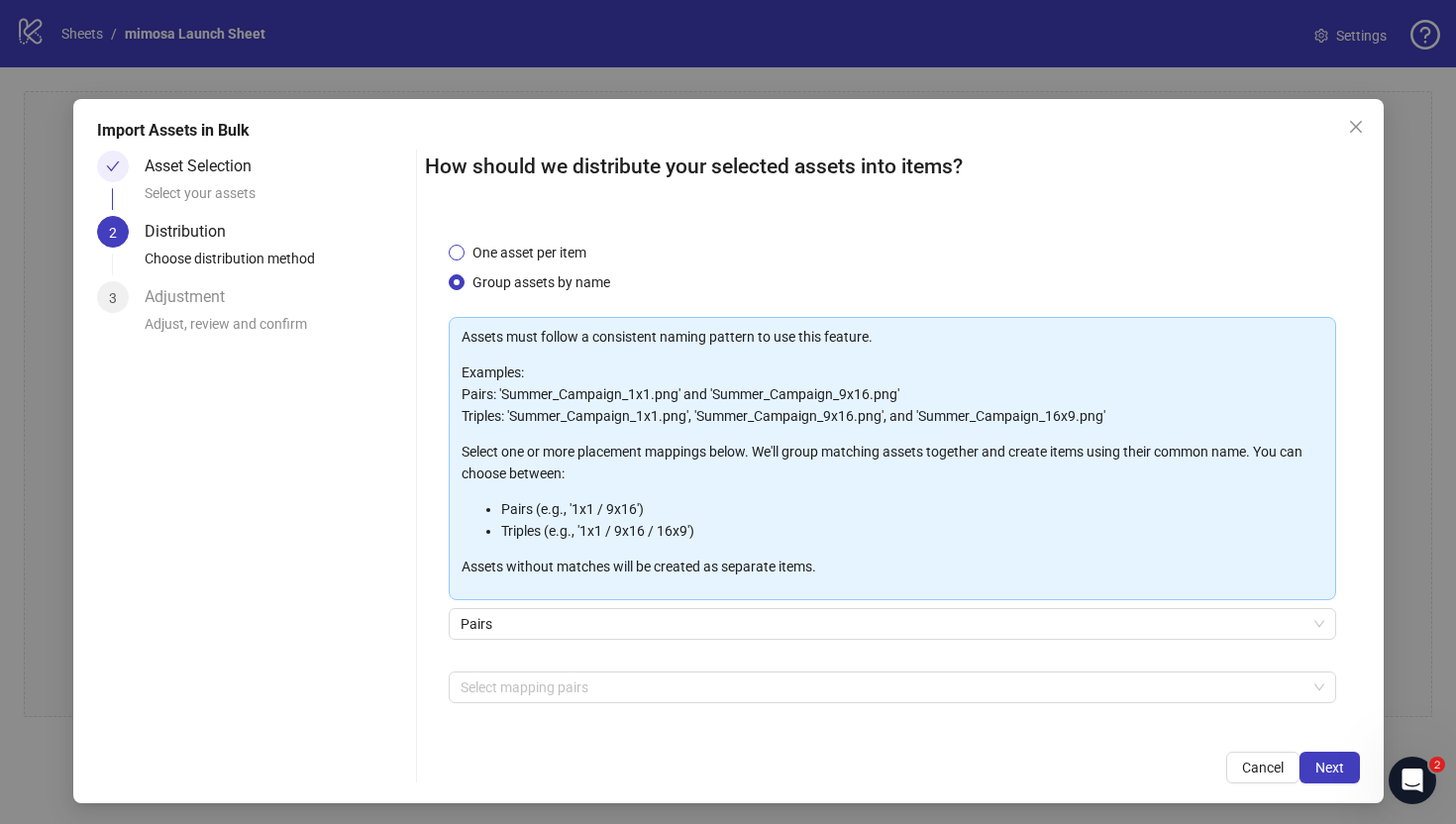 click on "One asset per item" at bounding box center [529, 253] 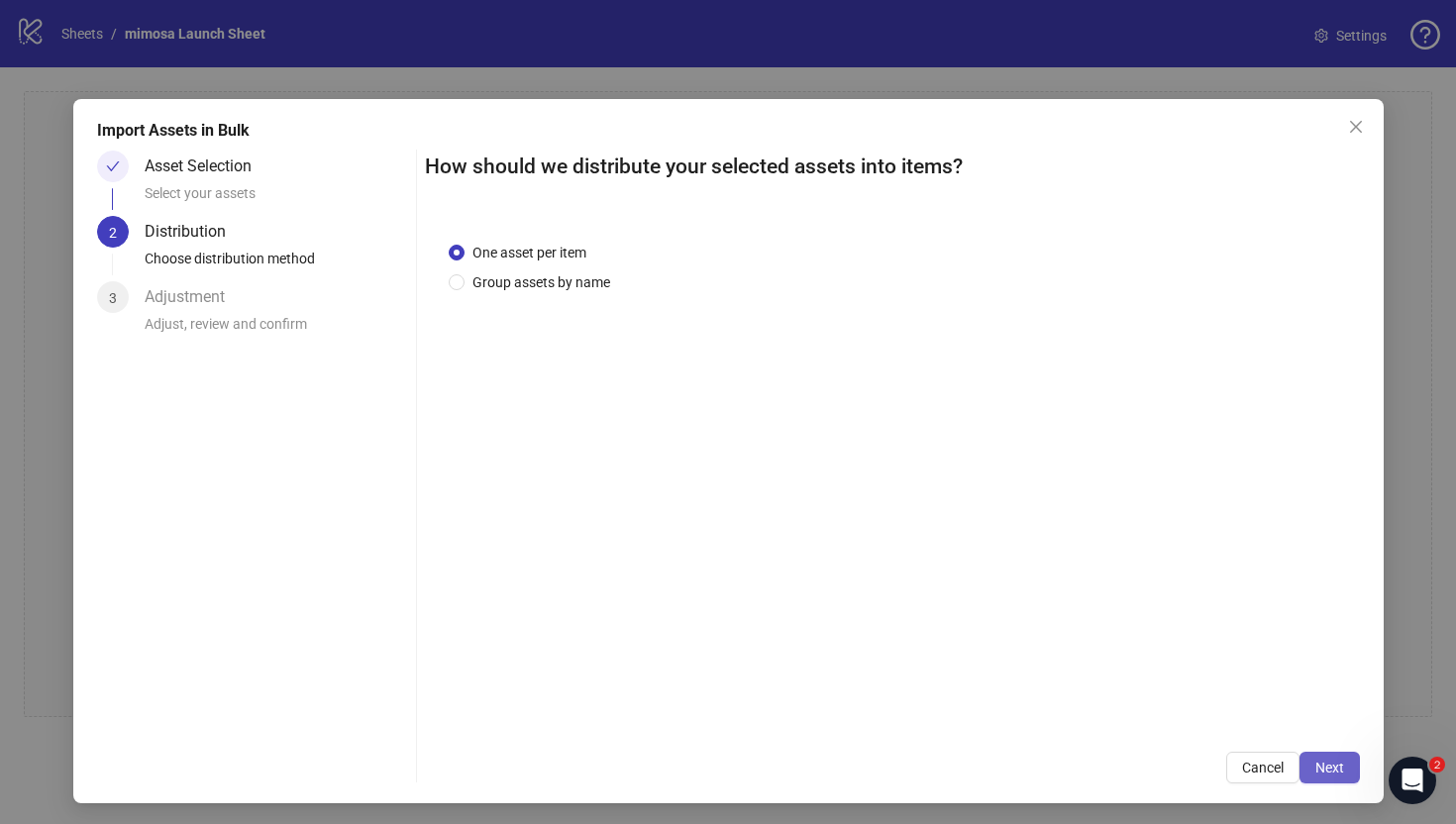 click on "Next" at bounding box center [1329, 768] 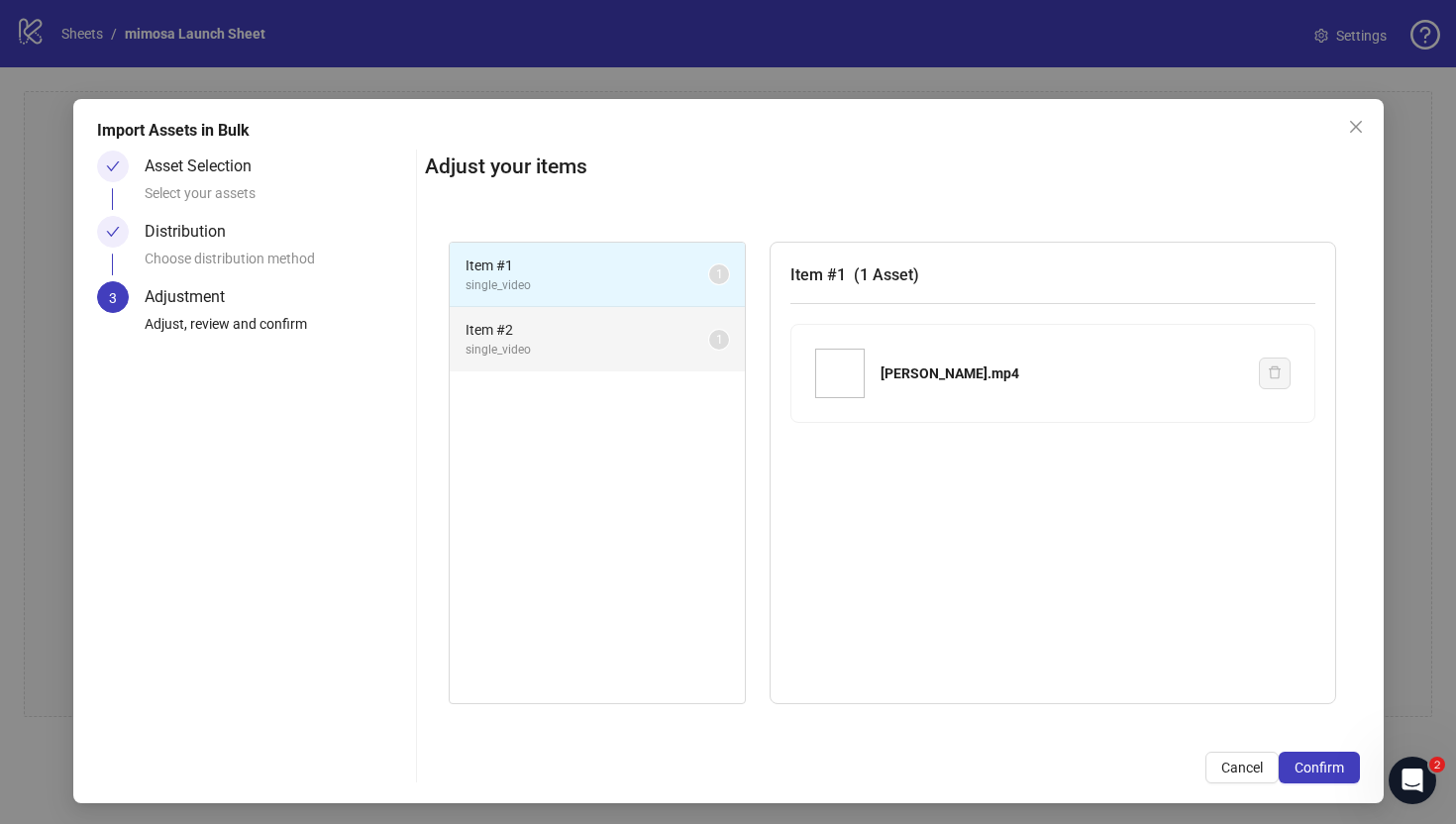 click on "single_video" at bounding box center [587, 350] 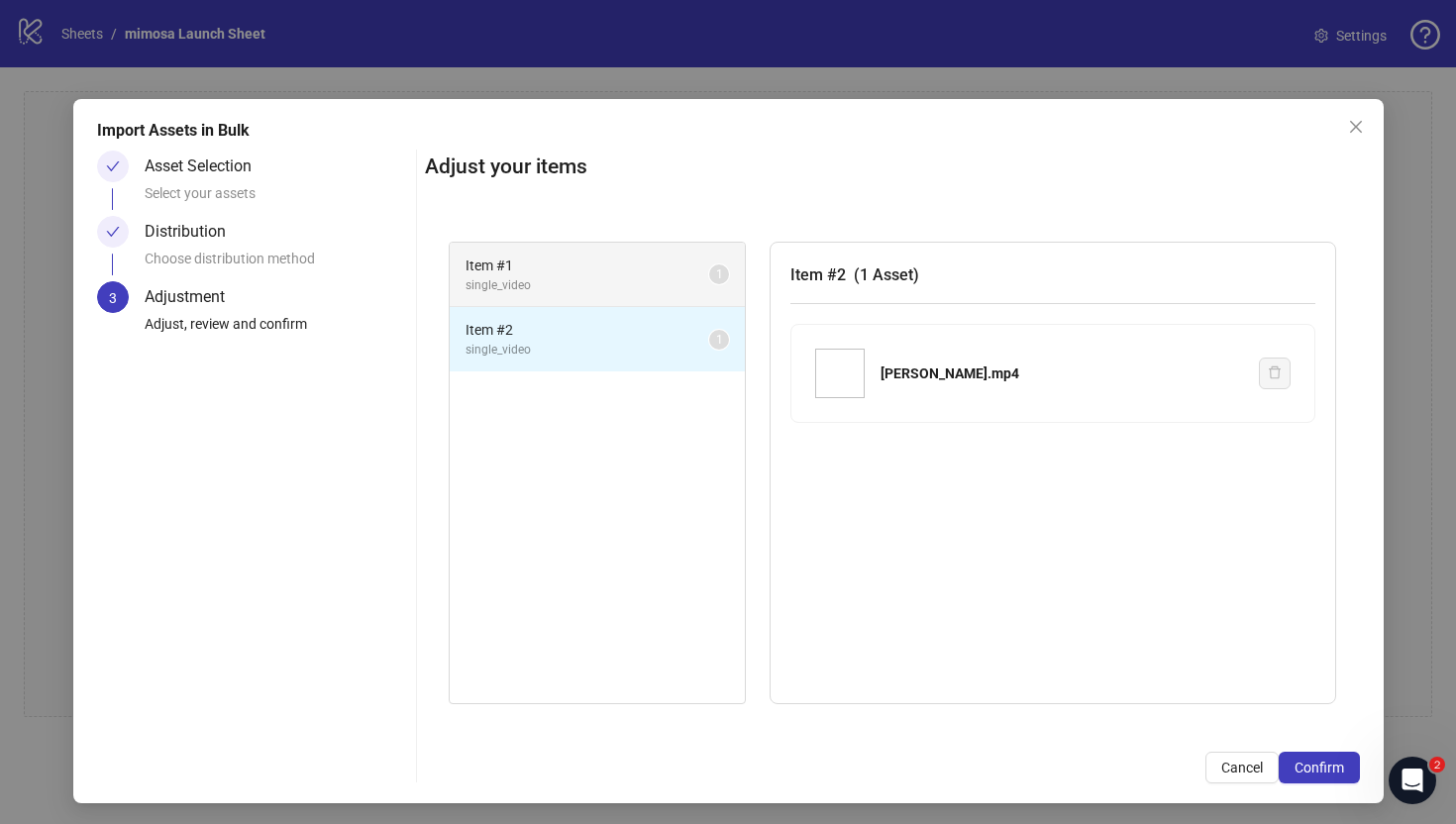click on "single_video" at bounding box center [587, 285] 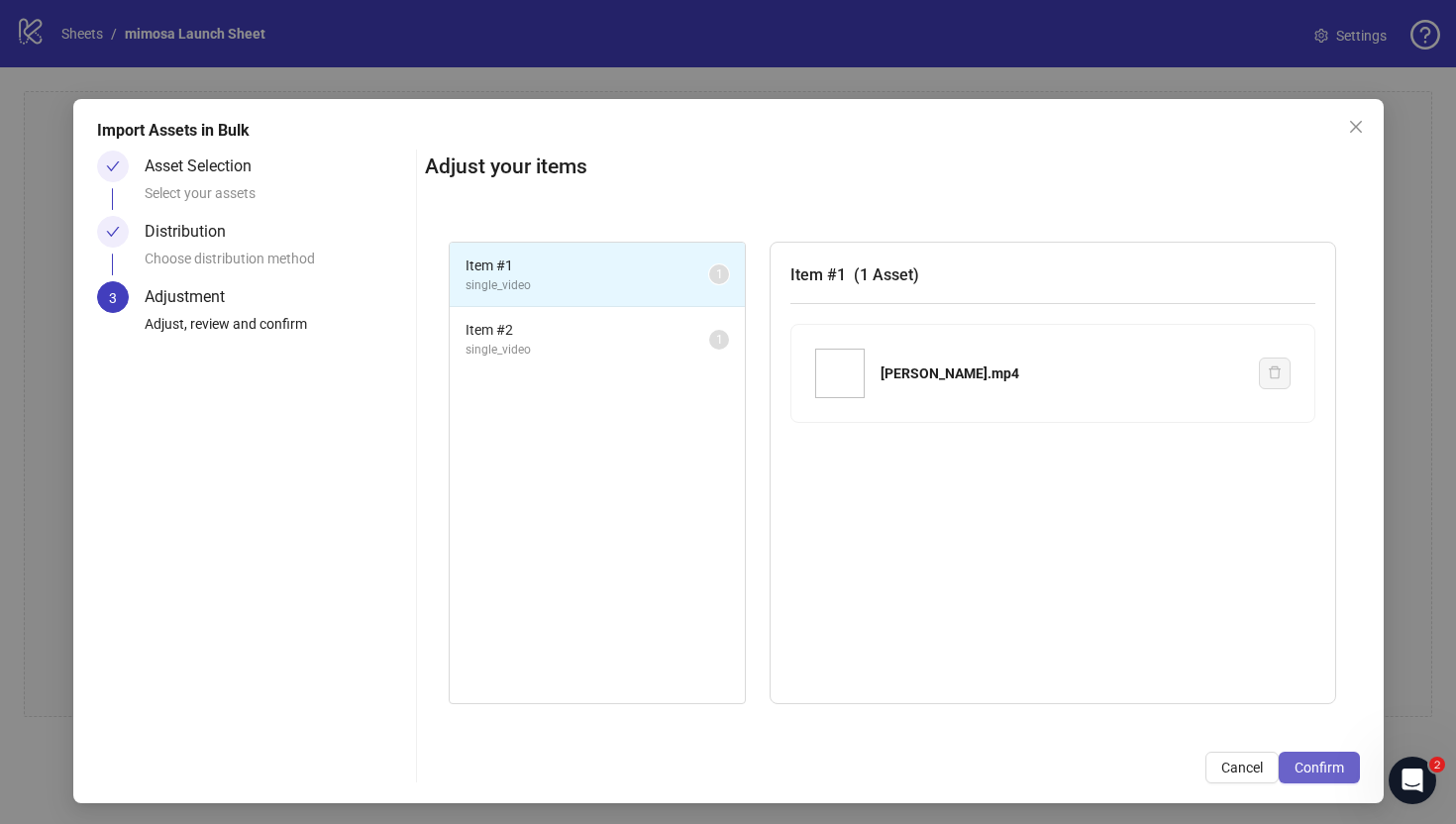click on "Confirm" at bounding box center [1319, 768] 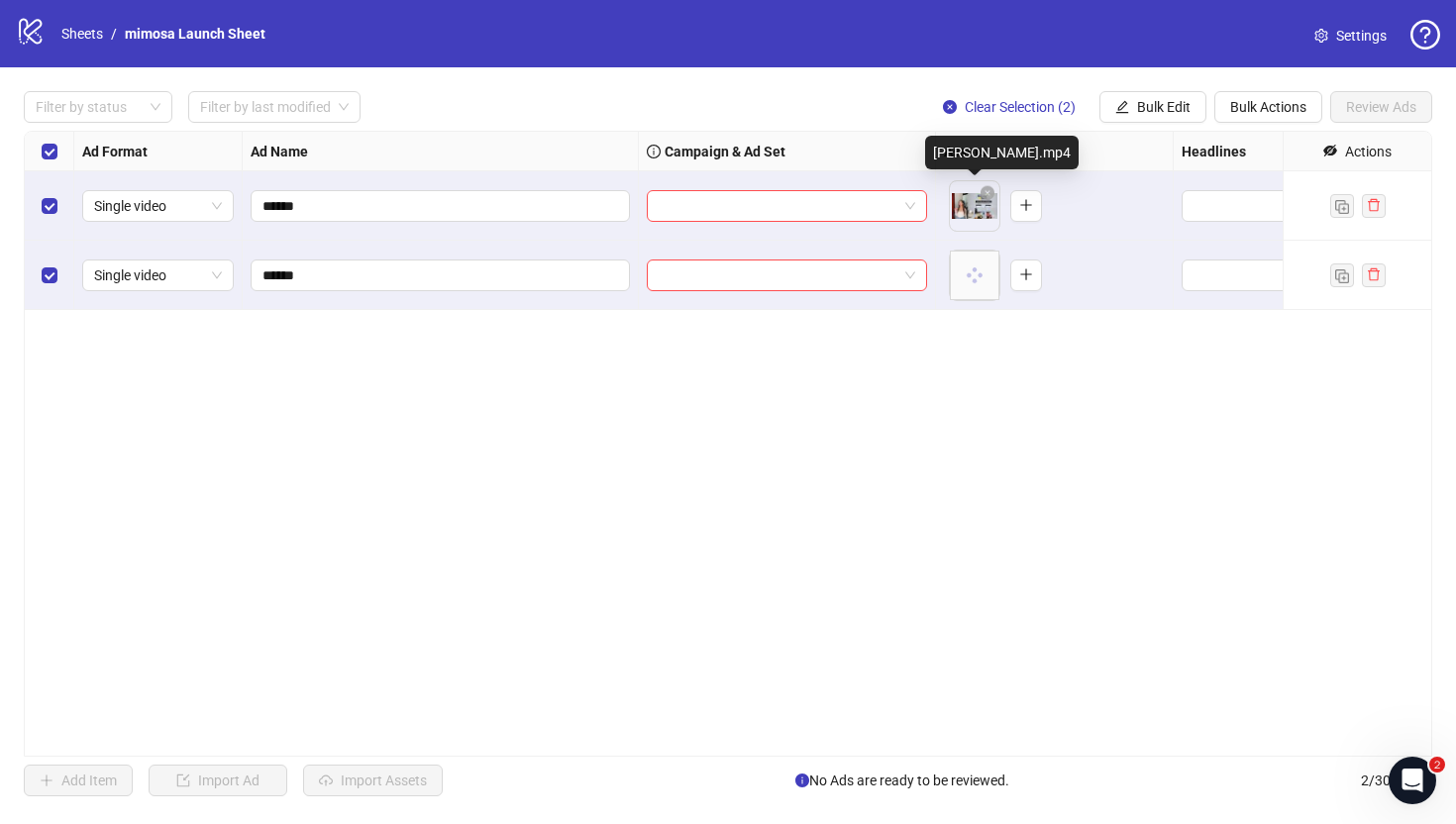 click on "logo/logo-mobile Sheets / mimosa Launch Sheet Settings   Filter by status Filter by last modified Clear Selection (2) Bulk Edit Bulk Actions Review Ads Ad Format Ad Name Campaign & Ad Set Assets Headlines Primary Texts Descriptions Destination URL App Product Page ID Display URL Leadgen Form Product Set ID Call to Action Actions Single video ******
To pick up a draggable item, press the space bar.
While dragging, use the arrow keys to move the item.
Press space again to drop the item in its new position, or press escape to cancel.
Draggable item 1654a207-c5dd-4e0a-ba1c-abfdd7bd9907 was moved over droppable area 1654a207-c5dd-4e0a-ba1c-abfdd7bd9907. Single video ******
To pick up a draggable item, press the space bar.
While dragging, use the arrow keys to move the item.
Press space again to drop the item in its new position, or press escape to cancel.
Add Item Import Ad Import Assets  No Ads are ready to be reviewed. 2 / 300  items 2 Select ad assets BHAVYA.mp4" at bounding box center [728, 412] 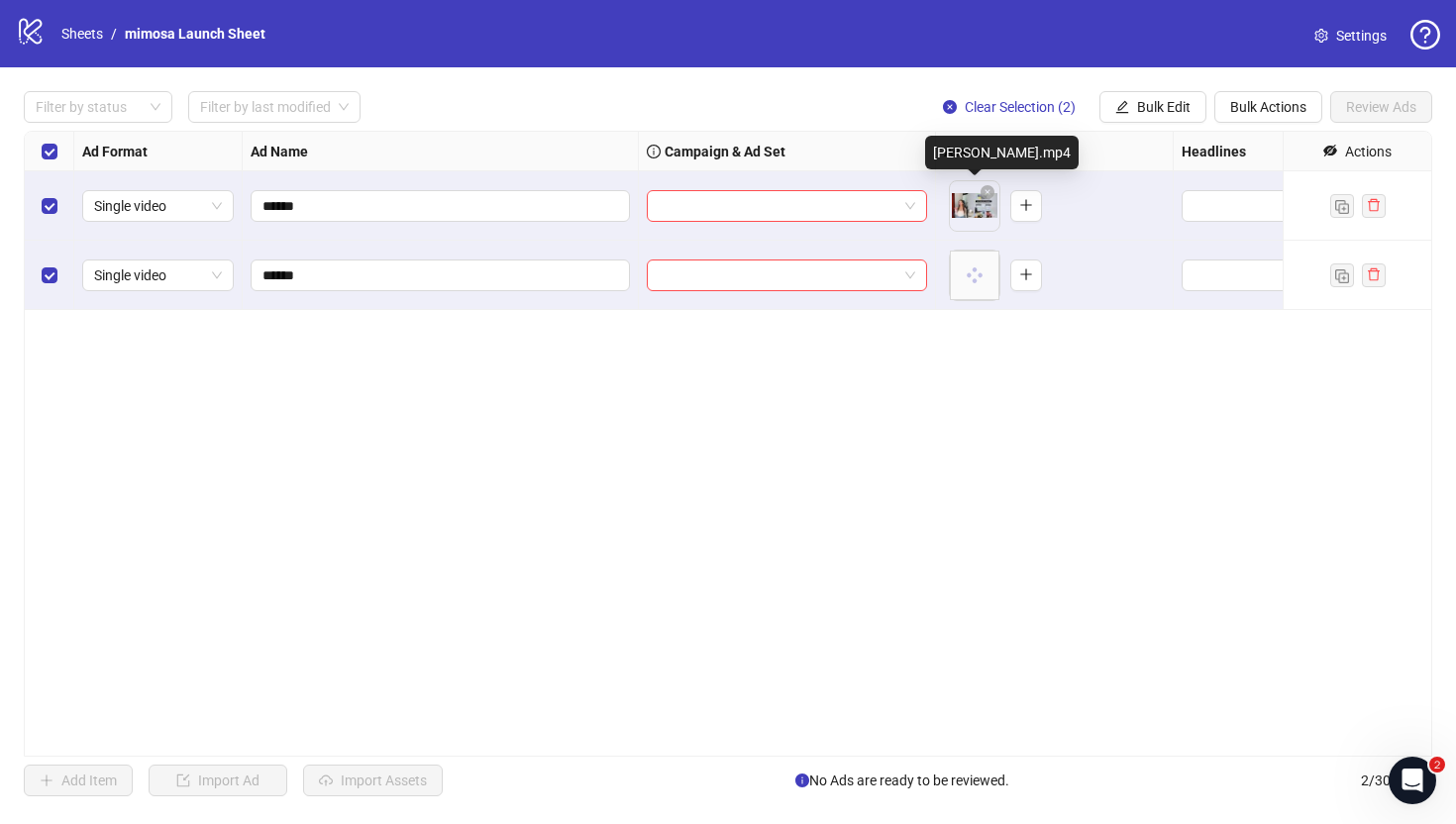 click on "To pick up a draggable item, press the space bar.
While dragging, use the arrow keys to move the item.
Press space again to drop the item in its new position, or press escape to cancel.
Draggable item 1654a207-c5dd-4e0a-ba1c-abfdd7bd9907 was dropped over droppable area 1654a207-c5dd-4e0a-ba1c-abfdd7bd9907" at bounding box center (1054, 206) 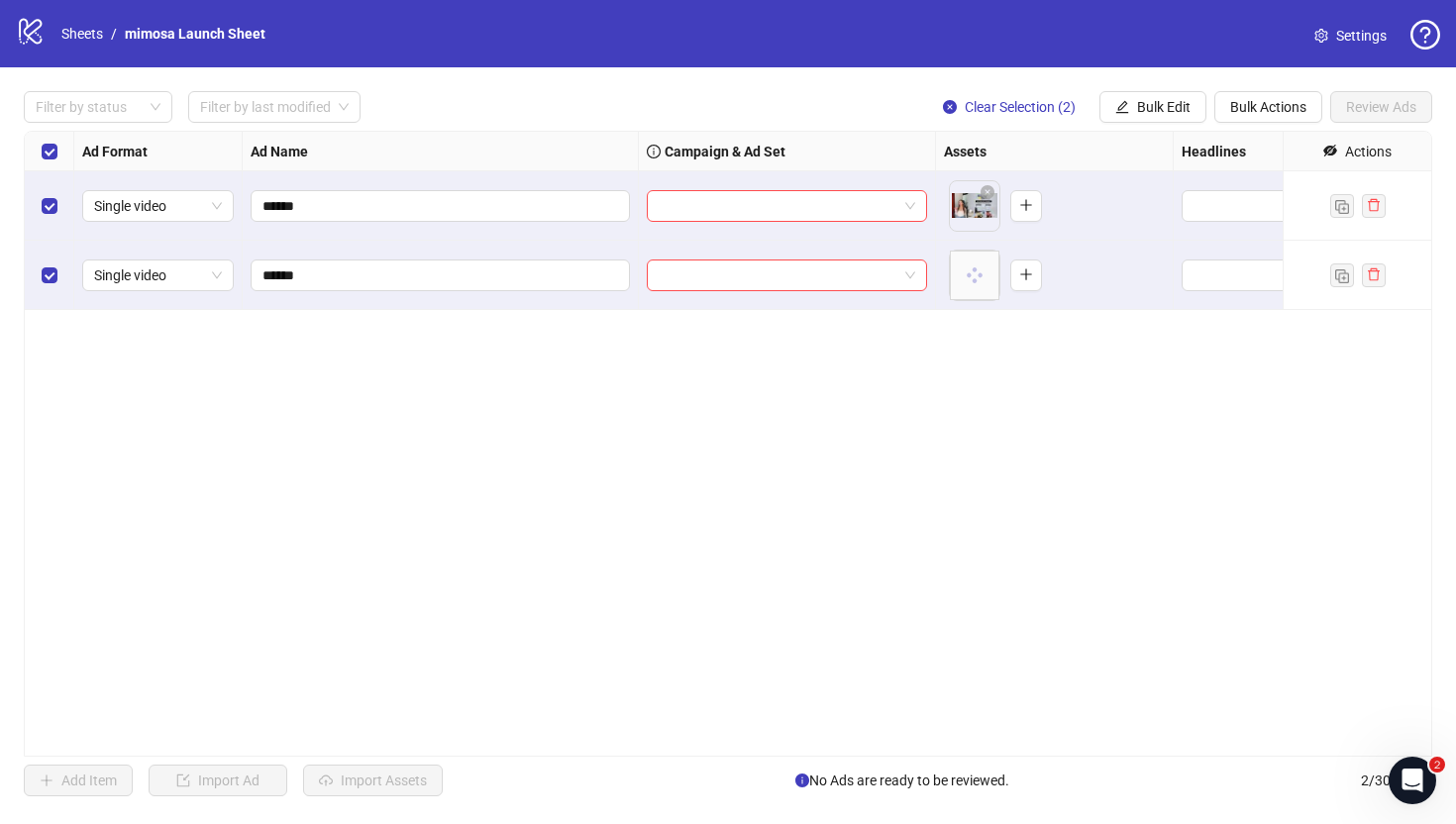 click on "logo/logo-mobile Sheets / mimosa Launch Sheet Settings   Filter by status Filter by last modified Clear Selection (2) Bulk Edit Bulk Actions Review Ads Ad Format Ad Name Campaign & Ad Set Assets Headlines Primary Texts Descriptions Destination URL App Product Page ID Display URL Leadgen Form Product Set ID Call to Action Actions Single video ******
To pick up a draggable item, press the space bar.
While dragging, use the arrow keys to move the item.
Press space again to drop the item in its new position, or press escape to cancel.
Draggable item 1654a207-c5dd-4e0a-ba1c-abfdd7bd9907 was dropped over droppable area 1654a207-c5dd-4e0a-ba1c-abfdd7bd9907 Single video ******
To pick up a draggable item, press the space bar.
While dragging, use the arrow keys to move the item.
Press space again to drop the item in its new position, or press escape to cancel.
Add Item Import Ad Import Assets  No Ads are ready to be reviewed. 2 / 300  items 2 Select ad assets BHAVYA.mp4" at bounding box center (728, 412) 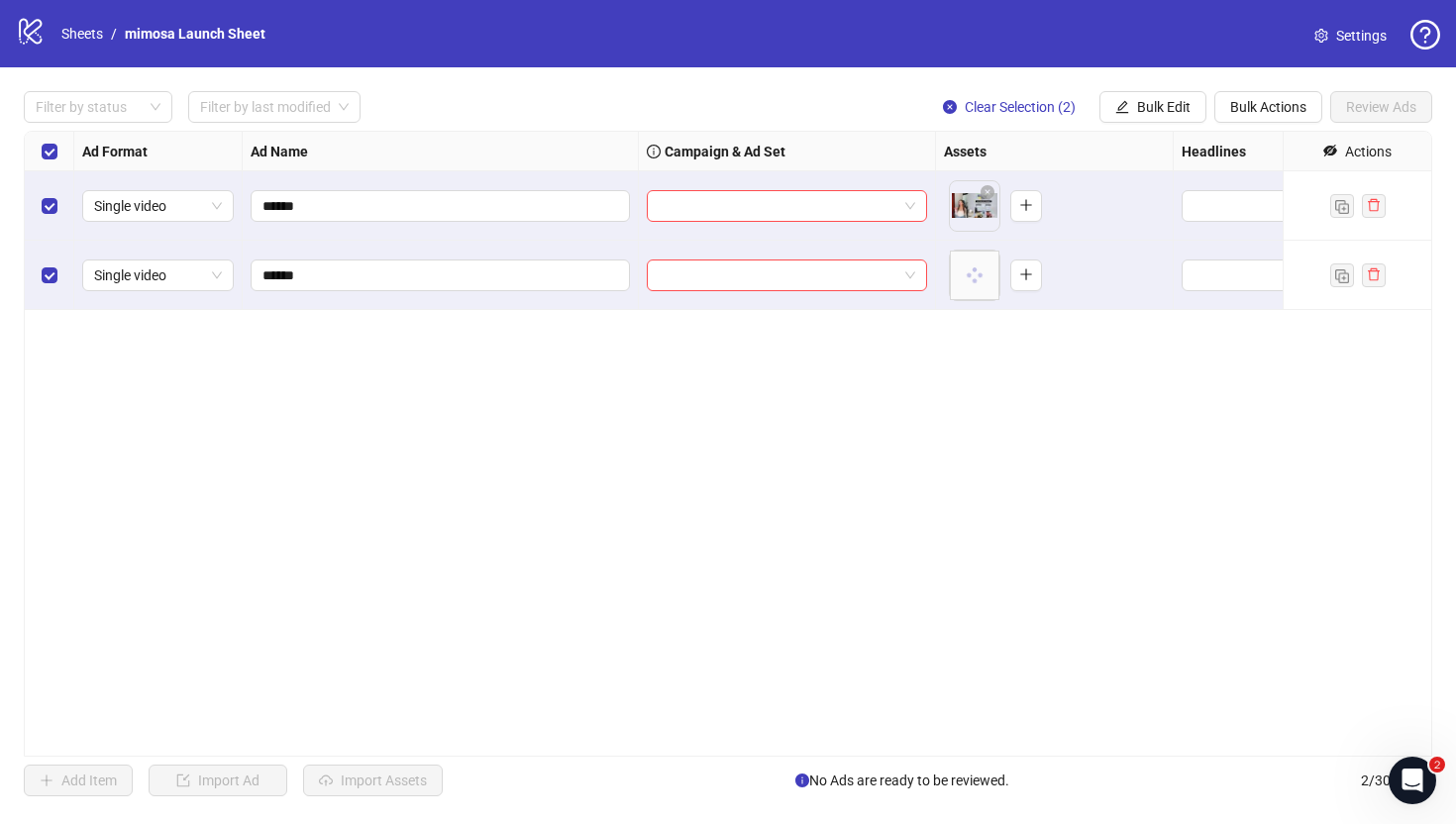 click on "logo/logo-mobile Sheets / mimosa Launch Sheet Settings   Filter by status Filter by last modified Clear Selection (2) Bulk Edit Bulk Actions Review Ads Ad Format Ad Name Campaign & Ad Set Assets Headlines Primary Texts Descriptions Destination URL App Product Page ID Display URL Leadgen Form Product Set ID Call to Action Actions Single video ******
To pick up a draggable item, press the space bar.
While dragging, use the arrow keys to move the item.
Press space again to drop the item in its new position, or press escape to cancel.
Draggable item 1654a207-c5dd-4e0a-ba1c-abfdd7bd9907 was dropped over droppable area 1654a207-c5dd-4e0a-ba1c-abfdd7bd9907 Single video ******
To pick up a draggable item, press the space bar.
While dragging, use the arrow keys to move the item.
Press space again to drop the item in its new position, or press escape to cancel.
Draggable item 6424cbff-dd19-471c-9dbc-0df81ce05ff0 was moved over droppable area 6424cbff-dd19-471c-9dbc-0df81ce05ff0. 2 / 300" at bounding box center (728, 412) 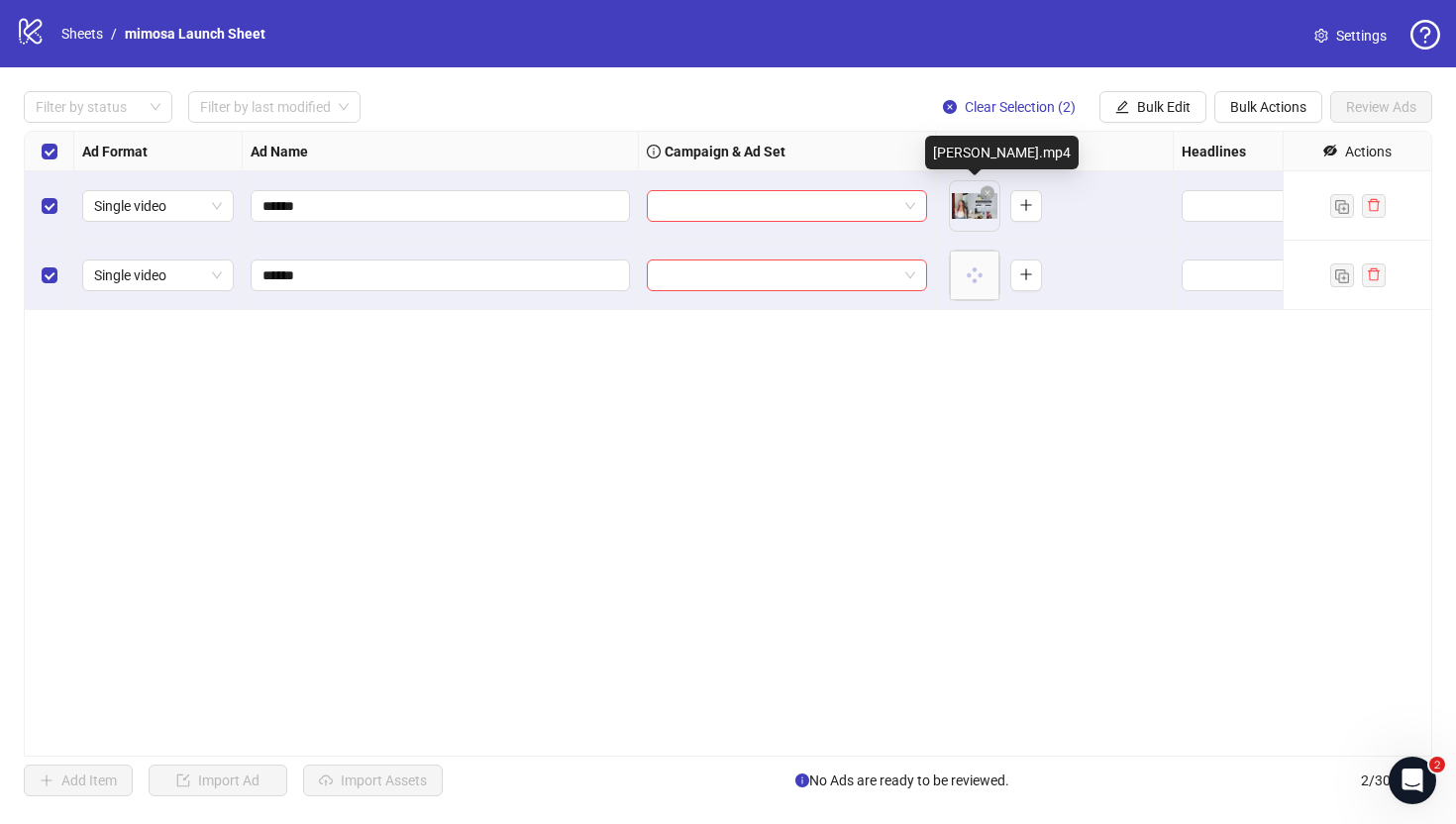 click on "logo/logo-mobile Sheets / mimosa Launch Sheet Settings   Filter by status Filter by last modified Clear Selection (2) Bulk Edit Bulk Actions Review Ads Ad Format Ad Name Campaign & Ad Set Assets Headlines Primary Texts Descriptions Destination URL App Product Page ID Display URL Leadgen Form Product Set ID Call to Action Actions Single video ******
To pick up a draggable item, press the space bar.
While dragging, use the arrow keys to move the item.
Press space again to drop the item in its new position, or press escape to cancel.
Draggable item 1654a207-c5dd-4e0a-ba1c-abfdd7bd9907 was moved over droppable area 1654a207-c5dd-4e0a-ba1c-abfdd7bd9907. Single video ******
To pick up a draggable item, press the space bar.
While dragging, use the arrow keys to move the item.
Press space again to drop the item in its new position, or press escape to cancel.
Draggable item 6424cbff-dd19-471c-9dbc-0df81ce05ff0 was dropped over droppable area 6424cbff-dd19-471c-9dbc-0df81ce05ff0 2 / 300" at bounding box center (728, 412) 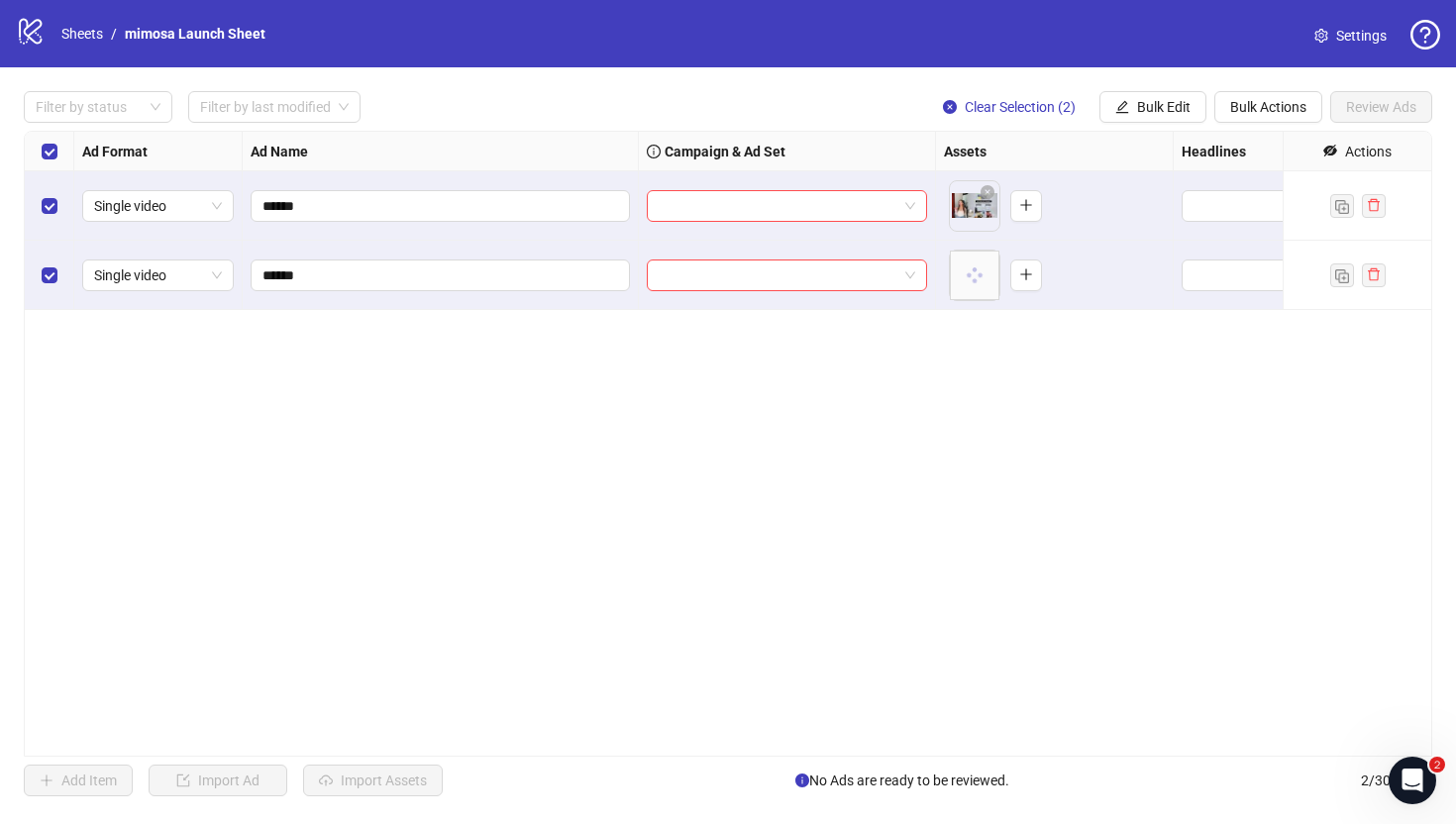 click on "logo/logo-mobile Sheets / mimosa Launch Sheet Settings   Filter by status Filter by last modified Clear Selection (2) Bulk Edit Bulk Actions Review Ads Ad Format Ad Name Campaign & Ad Set Assets Headlines Primary Texts Descriptions Destination URL App Product Page ID Display URL Leadgen Form Product Set ID Call to Action Actions Single video ******
To pick up a draggable item, press the space bar.
While dragging, use the arrow keys to move the item.
Press space again to drop the item in its new position, or press escape to cancel.
Draggable item 1654a207-c5dd-4e0a-ba1c-abfdd7bd9907 was dropped over droppable area 1654a207-c5dd-4e0a-ba1c-abfdd7bd9907 Single video ******
To pick up a draggable item, press the space bar.
While dragging, use the arrow keys to move the item.
Press space again to drop the item in its new position, or press escape to cancel.
Draggable item 6424cbff-dd19-471c-9dbc-0df81ce05ff0 was moved over droppable area 6424cbff-dd19-471c-9dbc-0df81ce05ff0. 2 / 300" at bounding box center (728, 412) 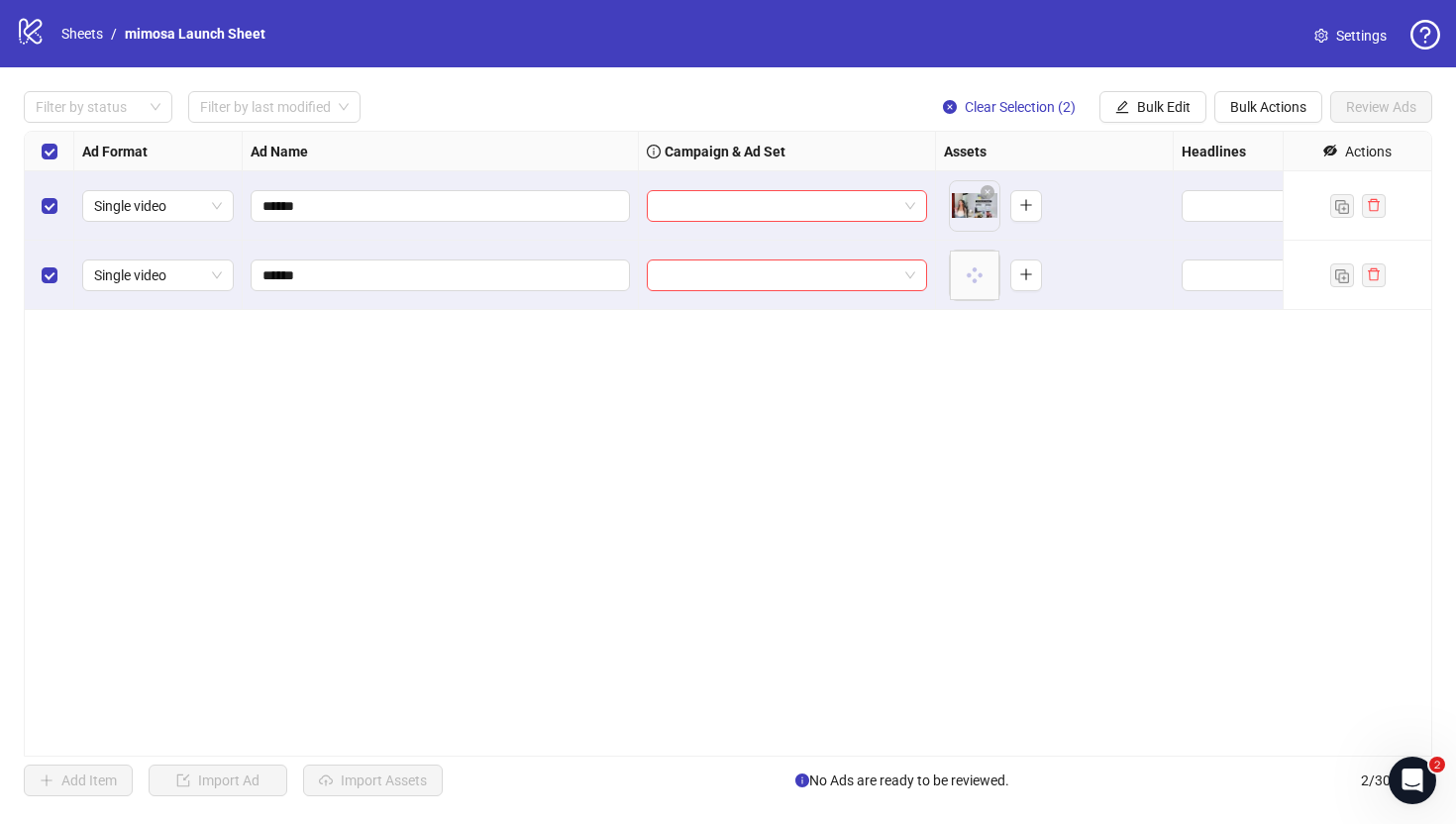 click at bounding box center [787, 206] 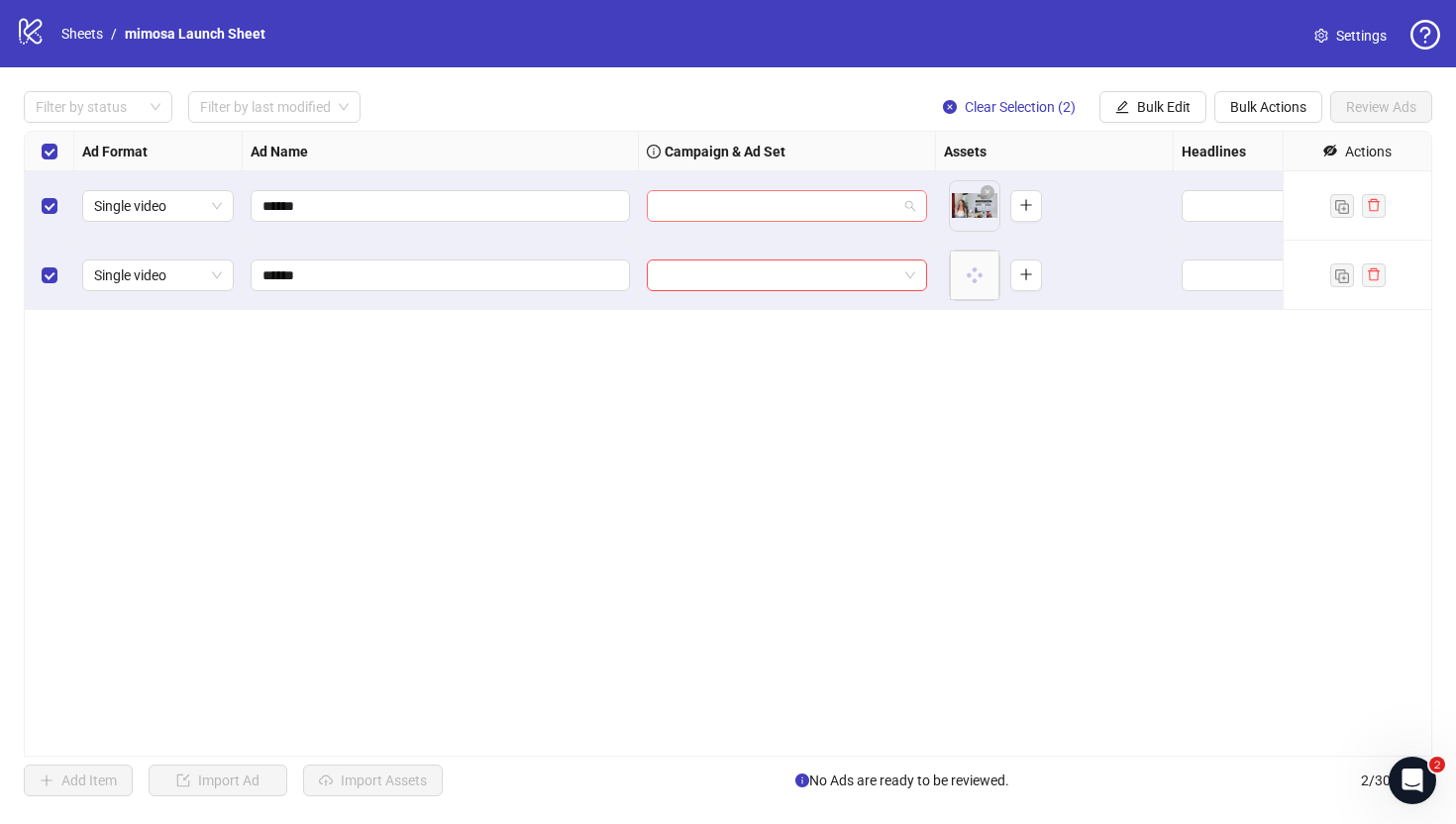 click at bounding box center [786, 206] 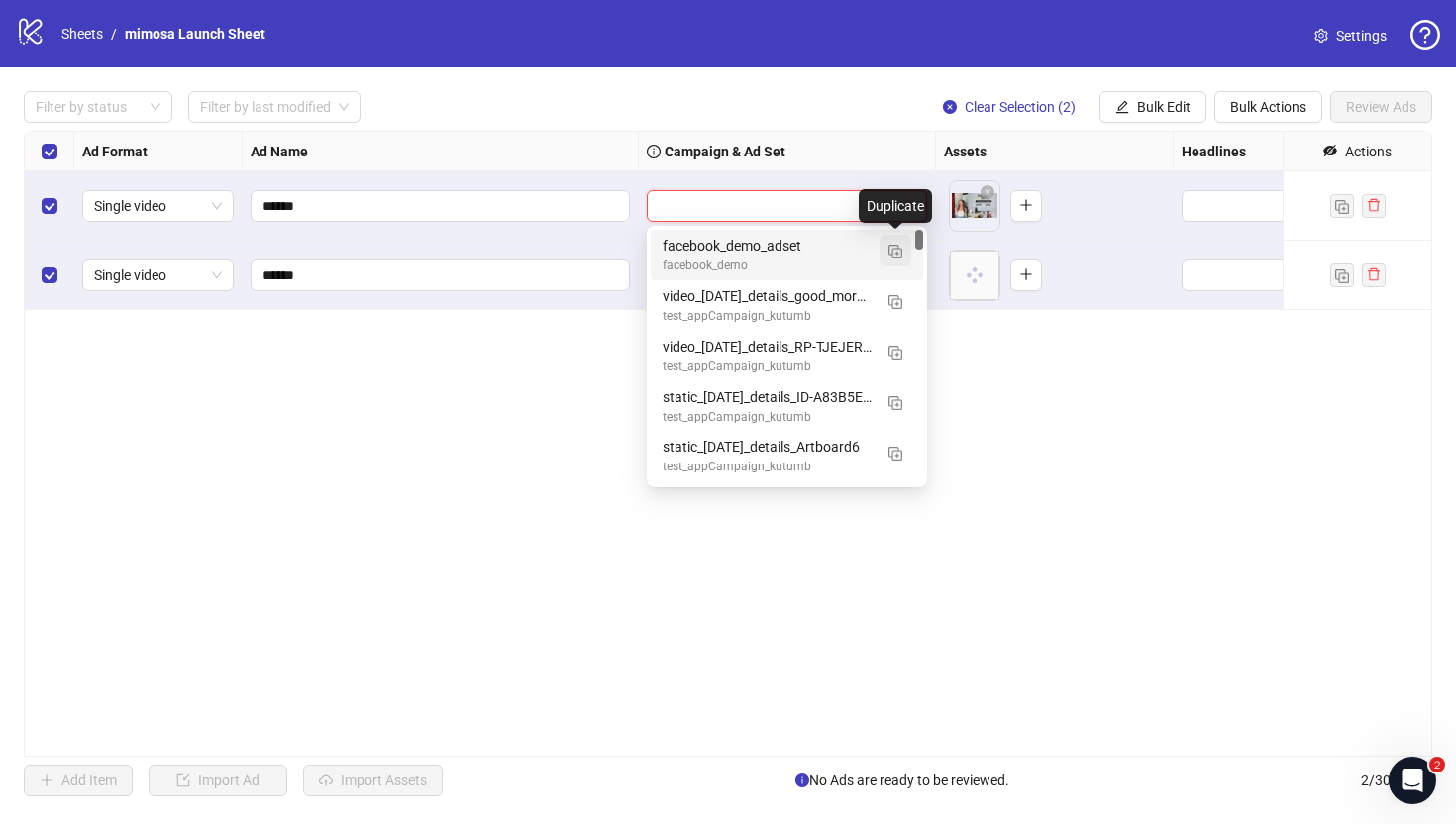 click at bounding box center [895, 252] 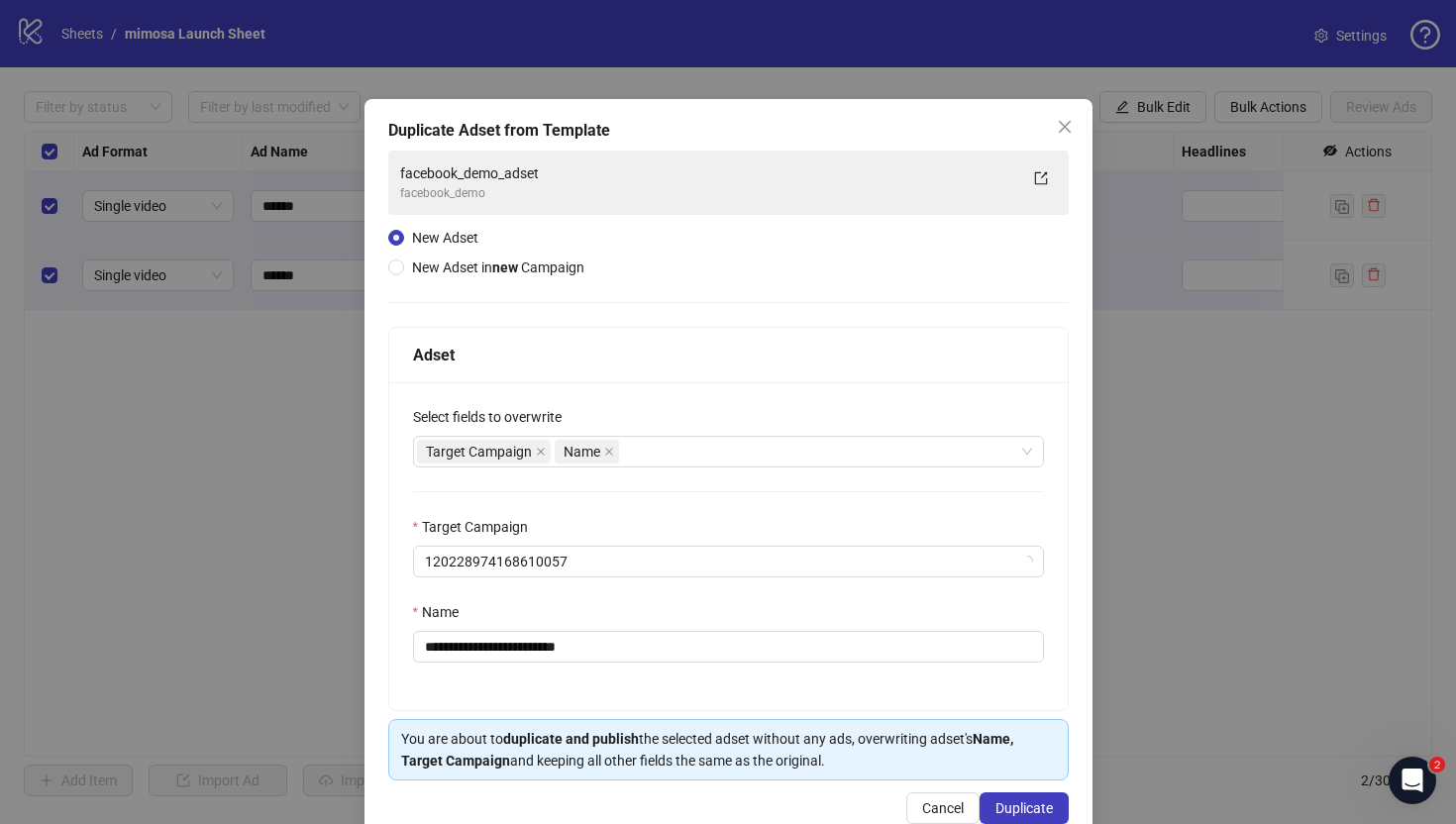 click on "**********" at bounding box center [728, 471] 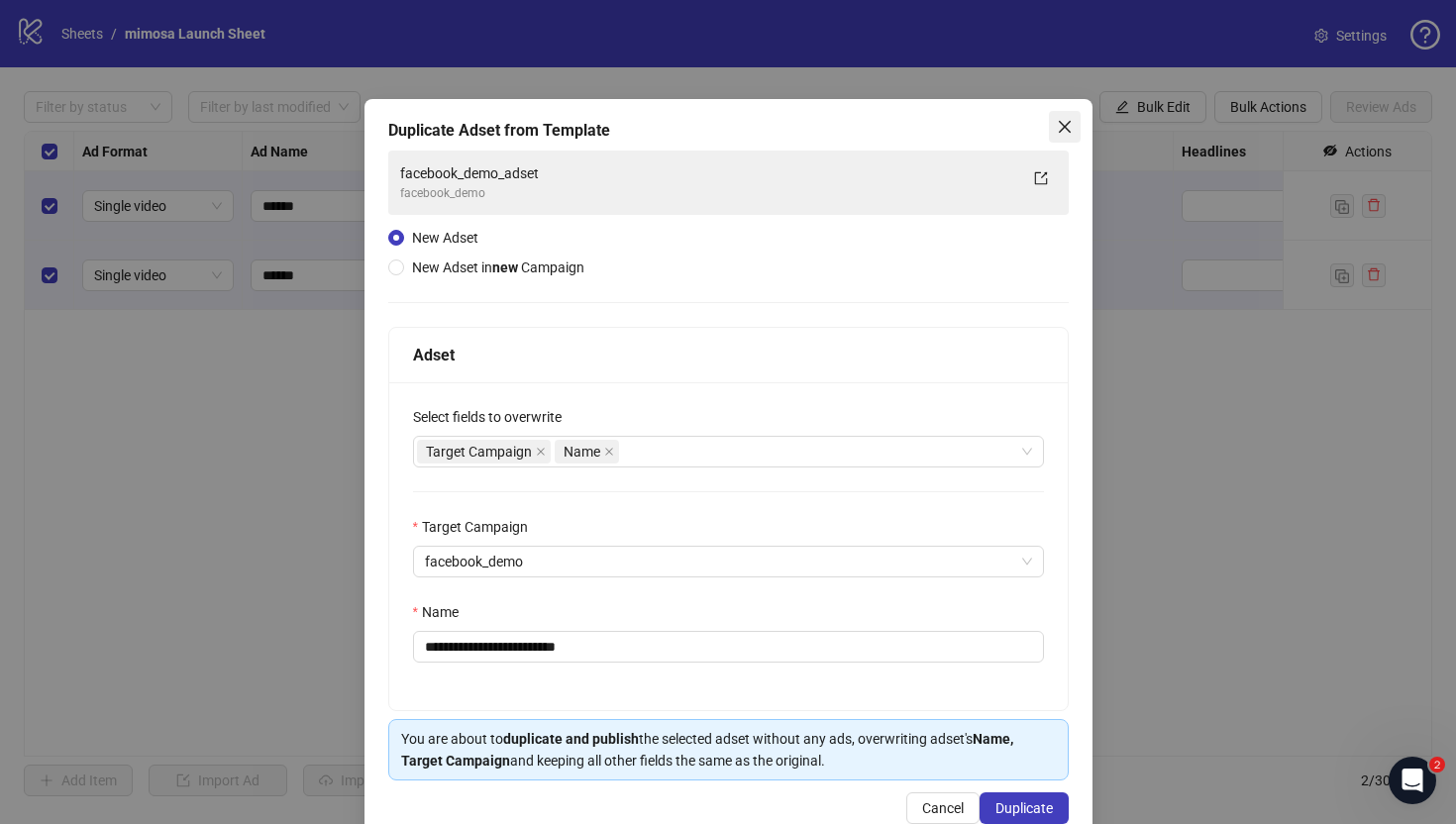 click on "**********" at bounding box center [728, 471] 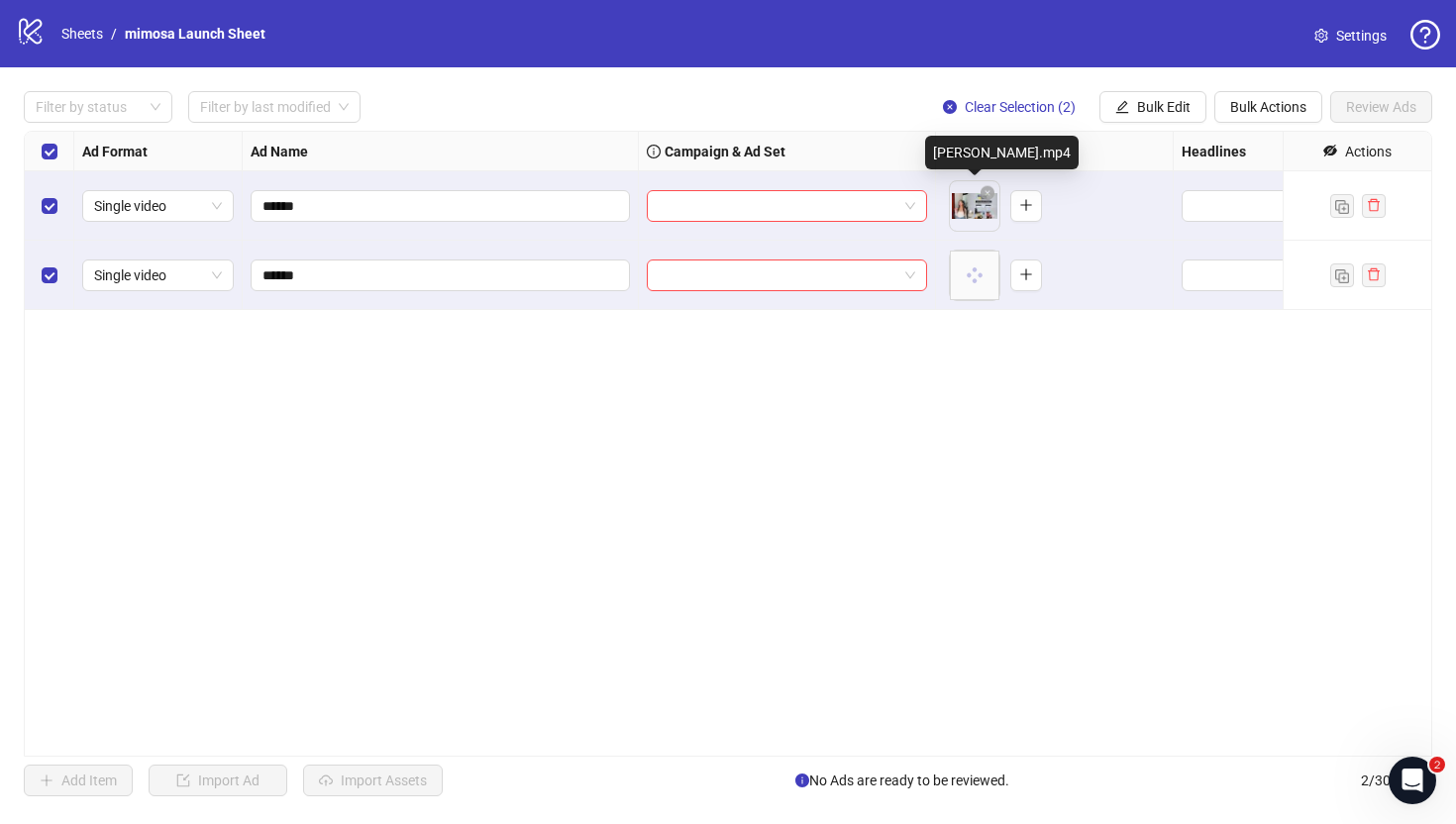 click on "logo/logo-mobile Sheets / mimosa Launch Sheet Settings   Filter by status Filter by last modified Clear Selection (2) Bulk Edit Bulk Actions Review Ads Ad Format Ad Name Campaign & Ad Set Assets Headlines Primary Texts Descriptions Destination URL App Product Page ID Display URL Leadgen Form Product Set ID Call to Action Actions Single video ******
To pick up a draggable item, press the space bar.
While dragging, use the arrow keys to move the item.
Press space again to drop the item in its new position, or press escape to cancel.
Draggable item 1654a207-c5dd-4e0a-ba1c-abfdd7bd9907 was moved over droppable area 1654a207-c5dd-4e0a-ba1c-abfdd7bd9907. Single video ******
To pick up a draggable item, press the space bar.
While dragging, use the arrow keys to move the item.
Press space again to drop the item in its new position, or press escape to cancel.
Draggable item 6424cbff-dd19-471c-9dbc-0df81ce05ff0 was dropped over droppable area 6424cbff-dd19-471c-9dbc-0df81ce05ff0 2 / 300" at bounding box center (728, 412) 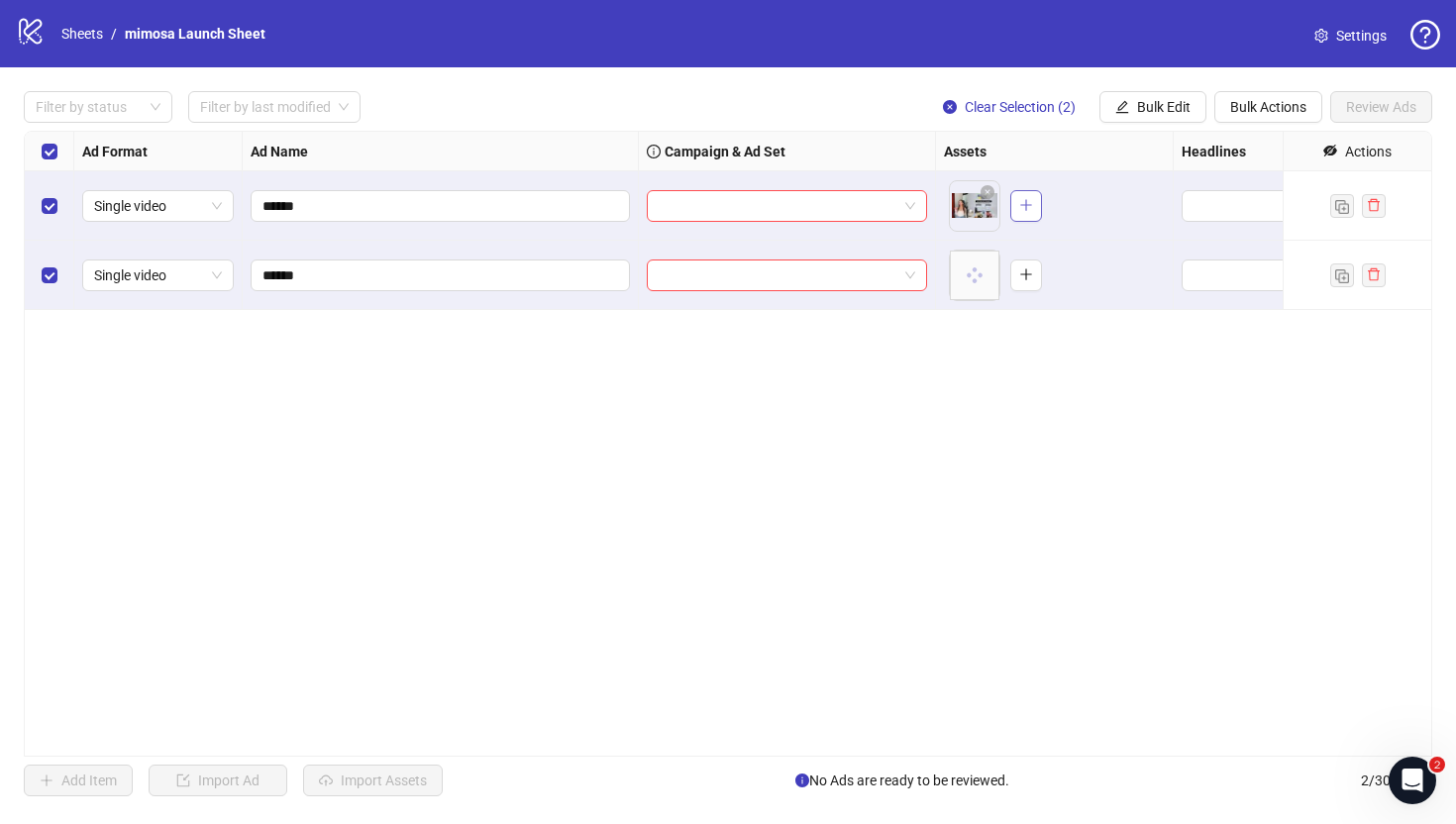 click 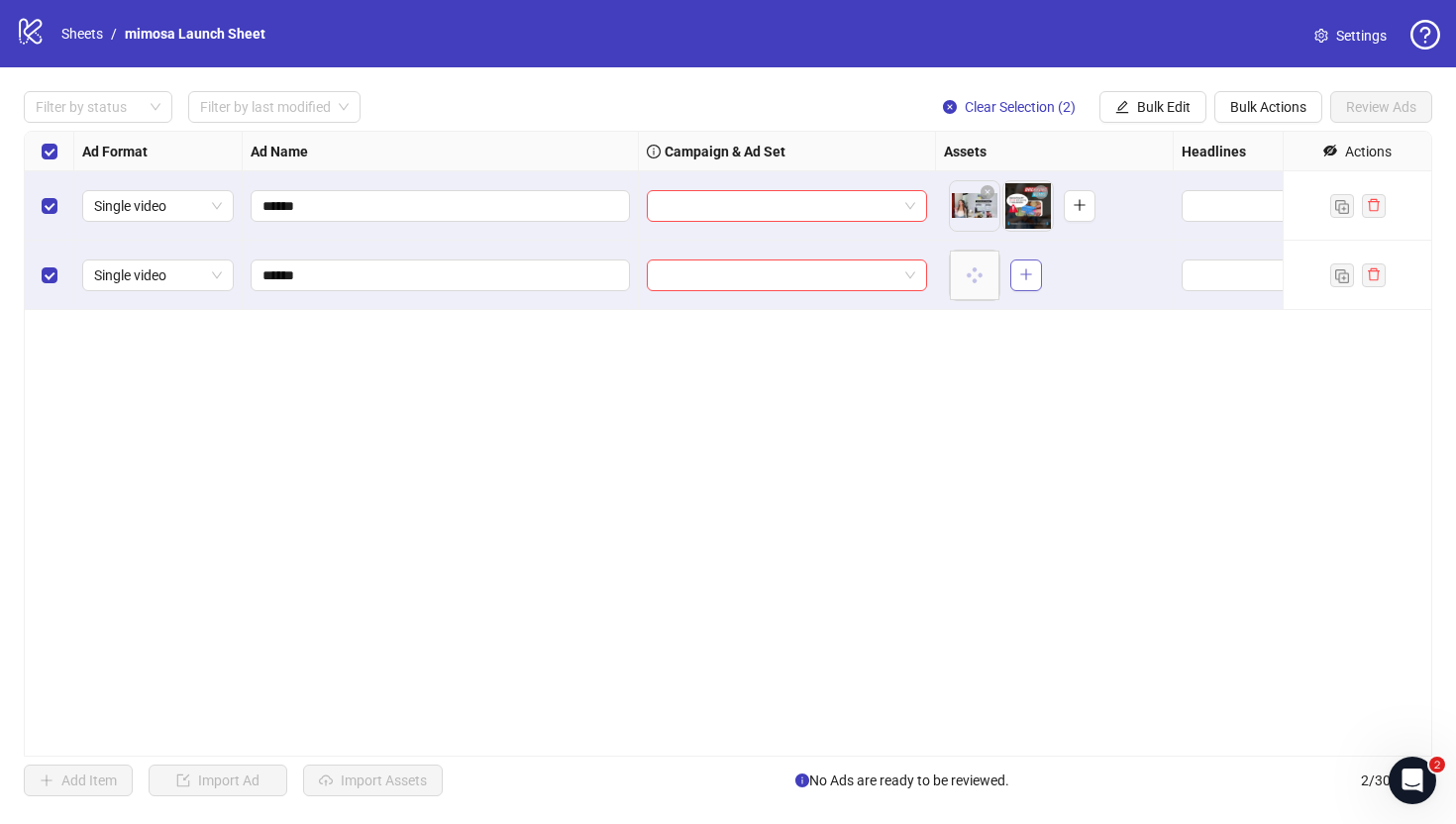 click at bounding box center [1026, 275] 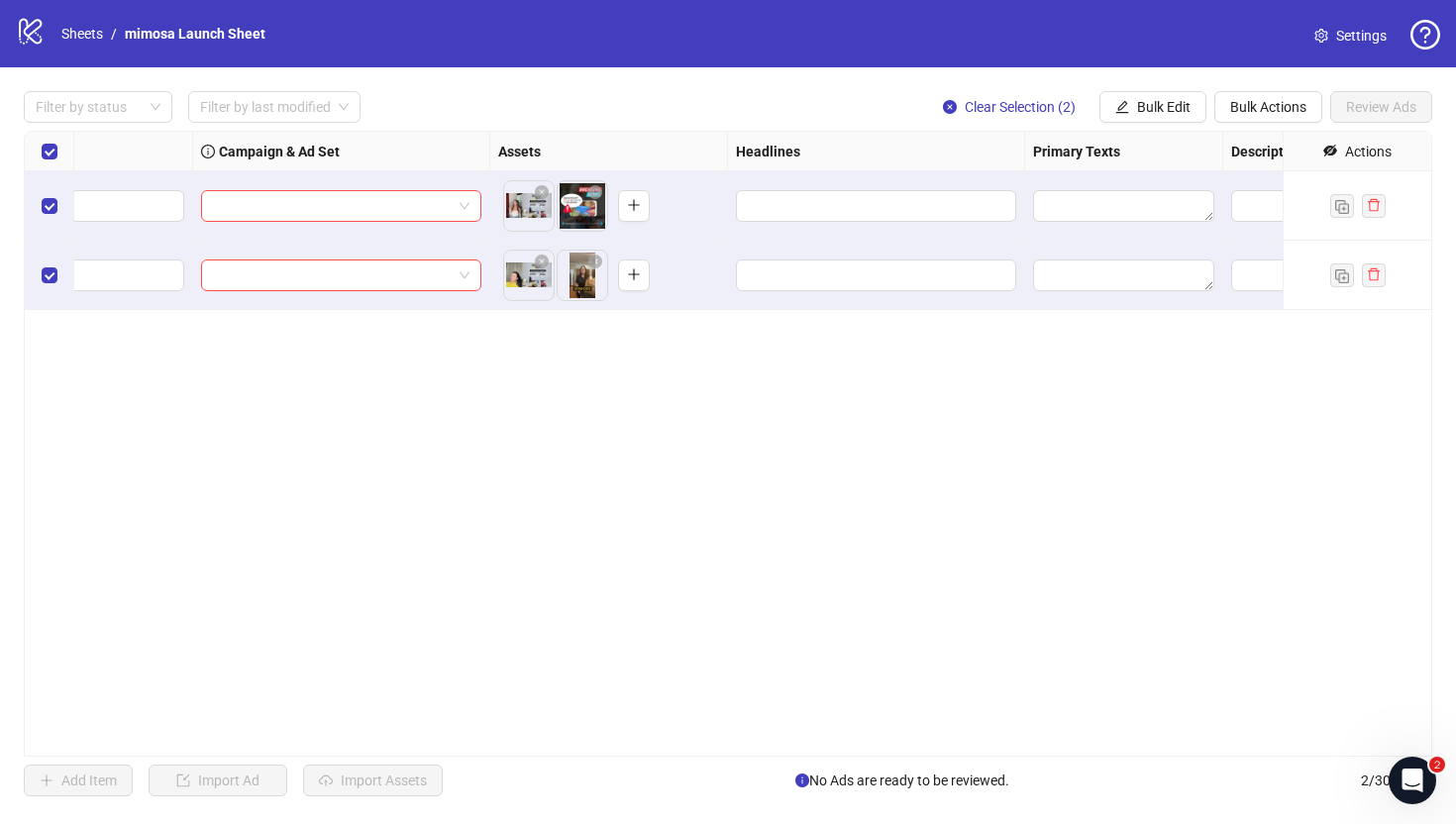 scroll, scrollTop: 0, scrollLeft: 0, axis: both 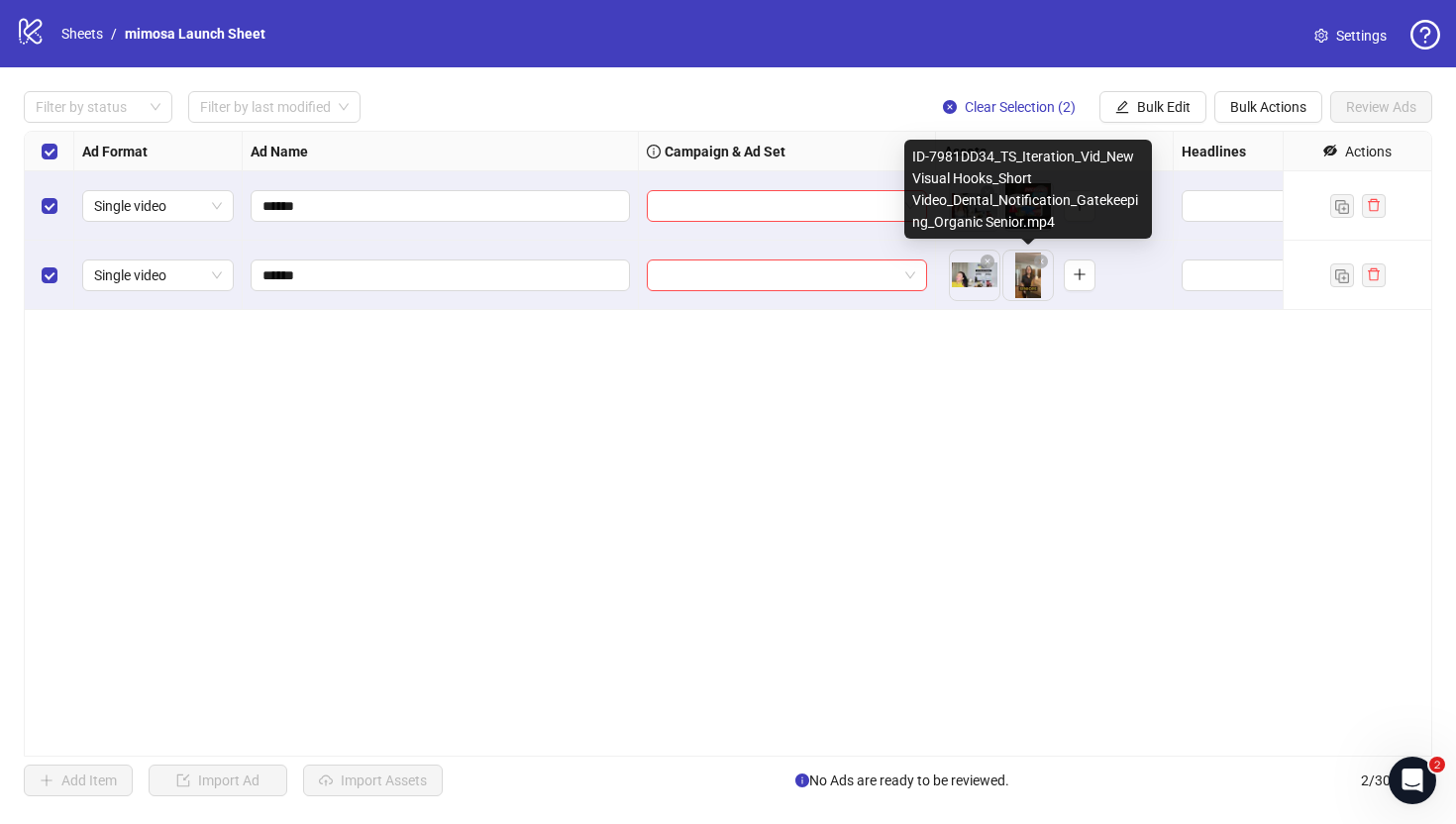click on "logo/logo-mobile Sheets / mimosa Launch Sheet Settings   Filter by status Filter by last modified Clear Selection (2) Bulk Edit Bulk Actions Review Ads Ad Format Ad Name Campaign & Ad Set Assets Headlines Primary Texts Descriptions Destination URL App Product Page ID Display URL Leadgen Form Product Set ID Call to Action Actions Single video ******
To pick up a draggable item, press the space bar.
While dragging, use the arrow keys to move the item.
Press space again to drop the item in its new position, or press escape to cancel.
Single video ******
To pick up a draggable item, press the space bar.
While dragging, use the arrow keys to move the item.
Press space again to drop the item in its new position, or press escape to cancel.
Add Item Import Ad Import Assets  No Ads are ready to be reviewed. 2 / 300  items 2 Select ad assets Select ad assets Select ad assets 2.jpg" at bounding box center (728, 412) 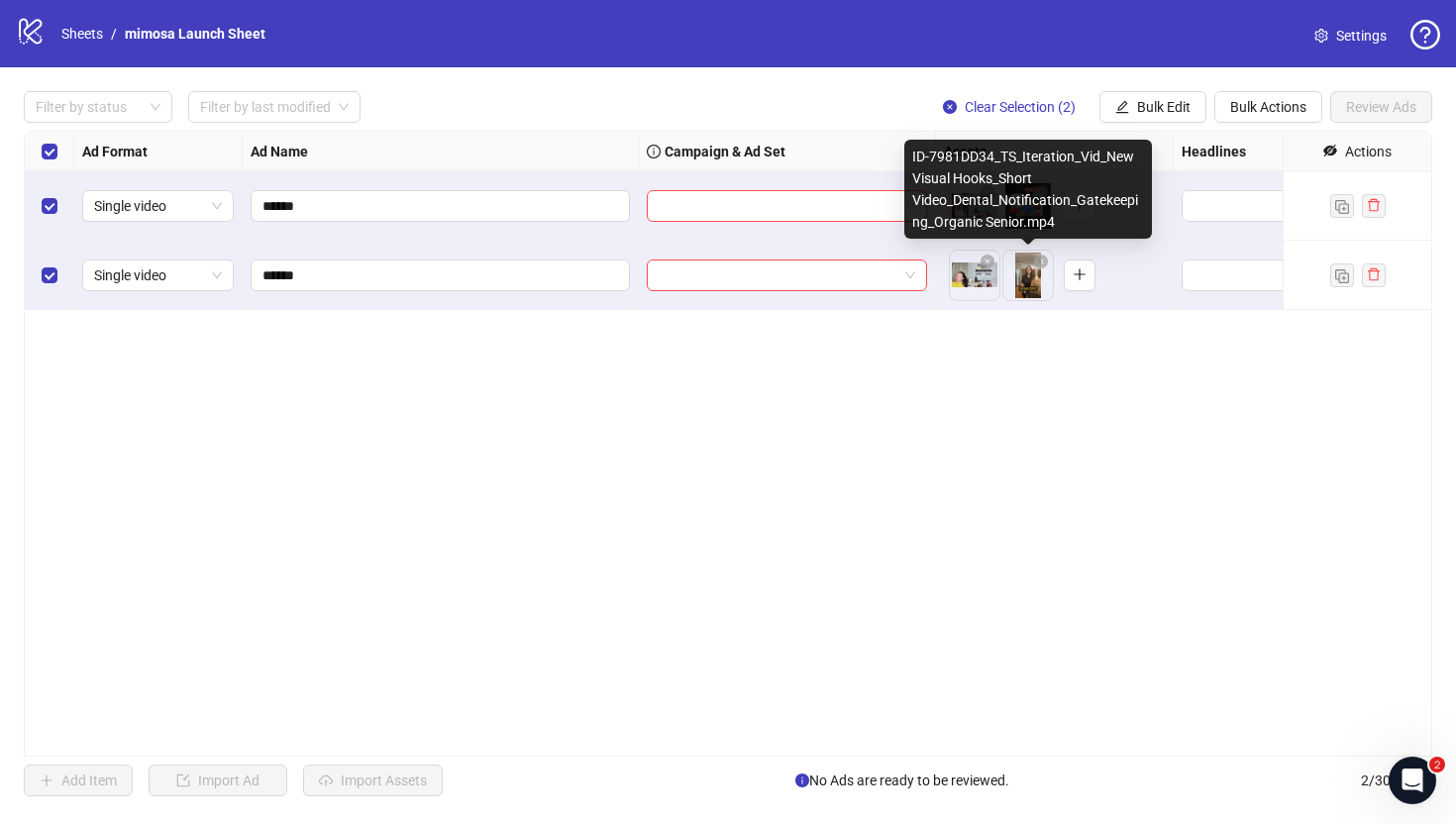 click on "ID-7981DD34_TS_Iteration_Vid_New Visual Hooks_Short Video_Dental_Notification_Gatekeeping_Organic Senior.mp4" at bounding box center [1028, 189] 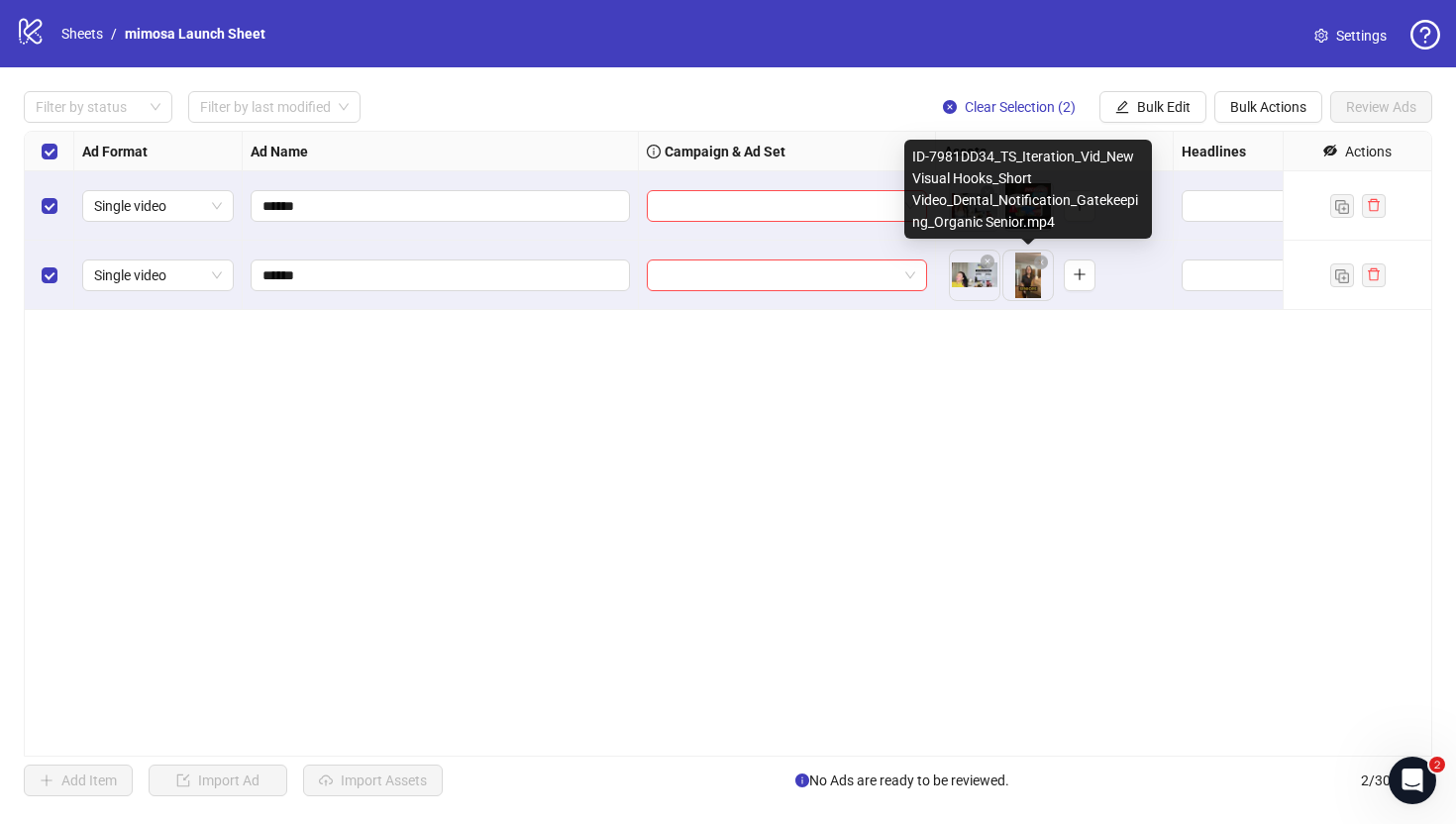 click on "ID-7981DD34_TS_Iteration_Vid_New Visual Hooks_Short Video_Dental_Notification_Gatekeeping_Organic Senior.mp4" at bounding box center [1028, 189] 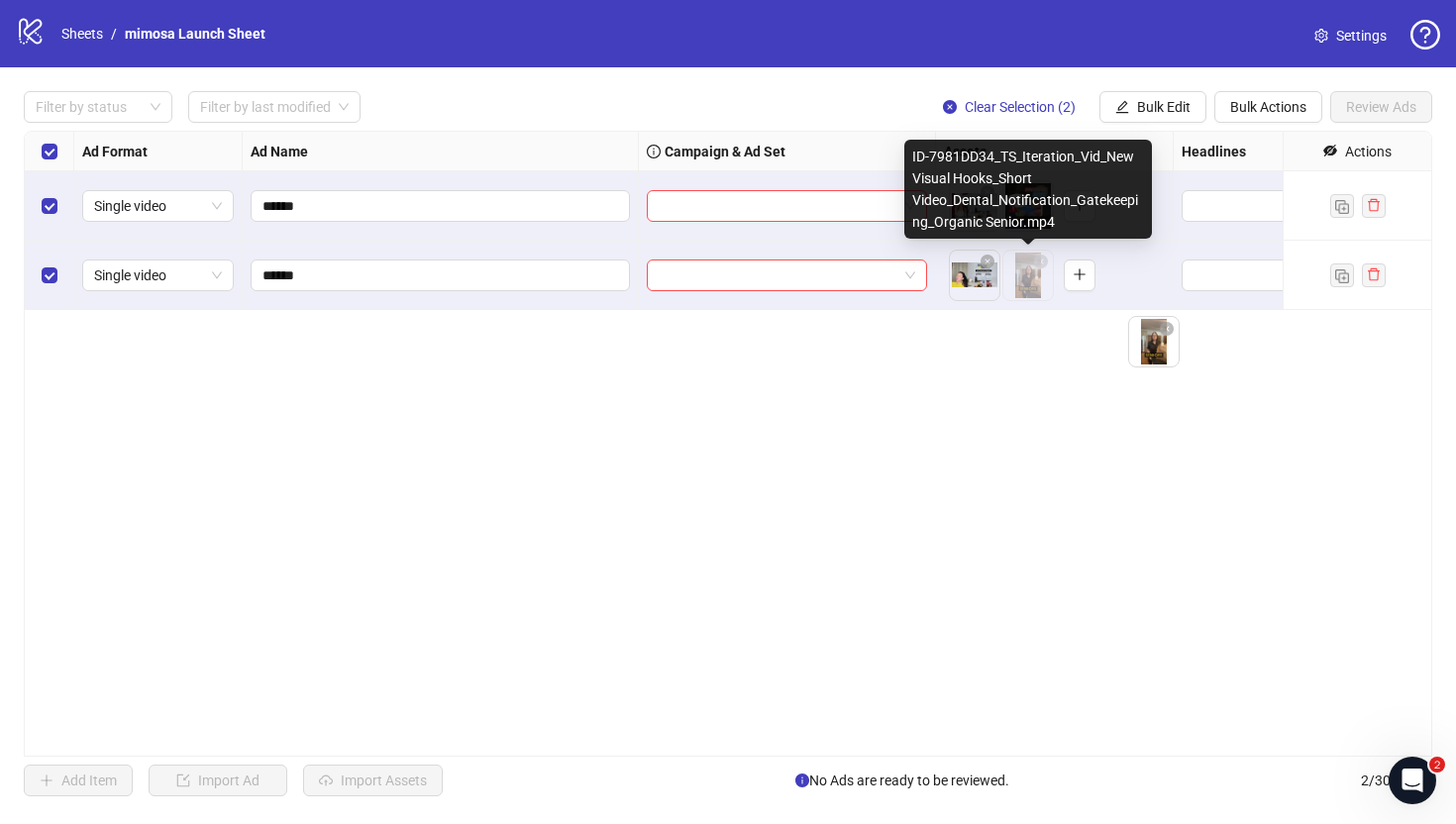 drag, startPoint x: 906, startPoint y: 154, endPoint x: 1037, endPoint y: 221, distance: 147.13939 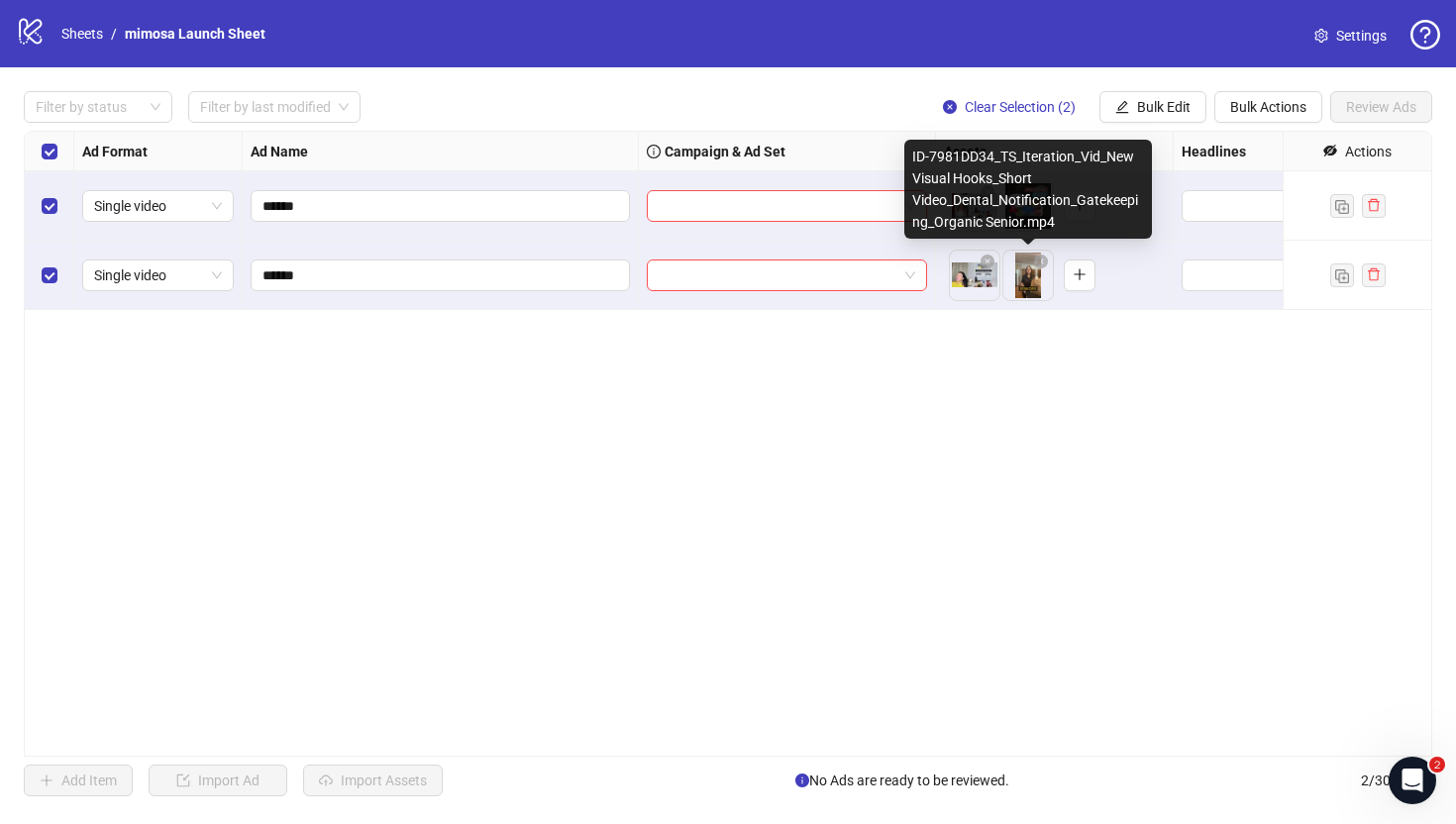click on "logo/logo-mobile Sheets / mimosa Launch Sheet Settings   Filter by status Filter by last modified Clear Selection (2) Bulk Edit Bulk Actions Review Ads Ad Format Ad Name Campaign & Ad Set Assets Headlines Primary Texts Descriptions Destination URL App Product Page ID Display URL Leadgen Form Product Set ID Call to Action Actions Single video ******
To pick up a draggable item, press the space bar.
While dragging, use the arrow keys to move the item.
Press space again to drop the item in its new position, or press escape to cancel.
Single video ******
To pick up a draggable item, press the space bar.
While dragging, use the arrow keys to move the item.
Press space again to drop the item in its new position, or press escape to cancel.
Draggable item 532e1bc3-d248-4994-ab4f-7afb2029baf5 was dropped. Add Item Import Ad Import Assets  No Ads are ready to be reviewed. 2 / 300  items 2 Select ad assets Select ad assets Select ad assets 2.jpg" at bounding box center [728, 412] 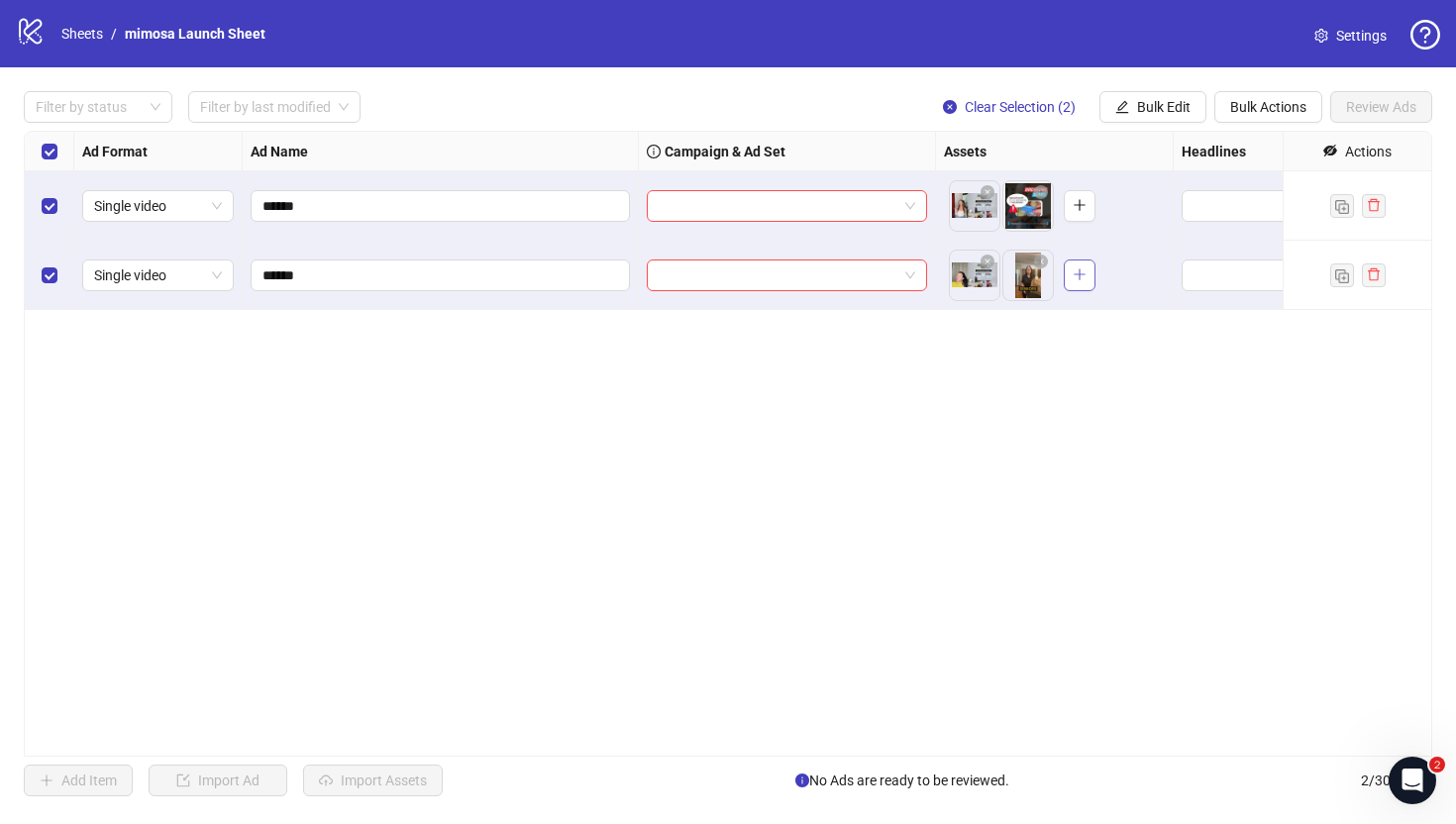 click at bounding box center [1080, 275] 